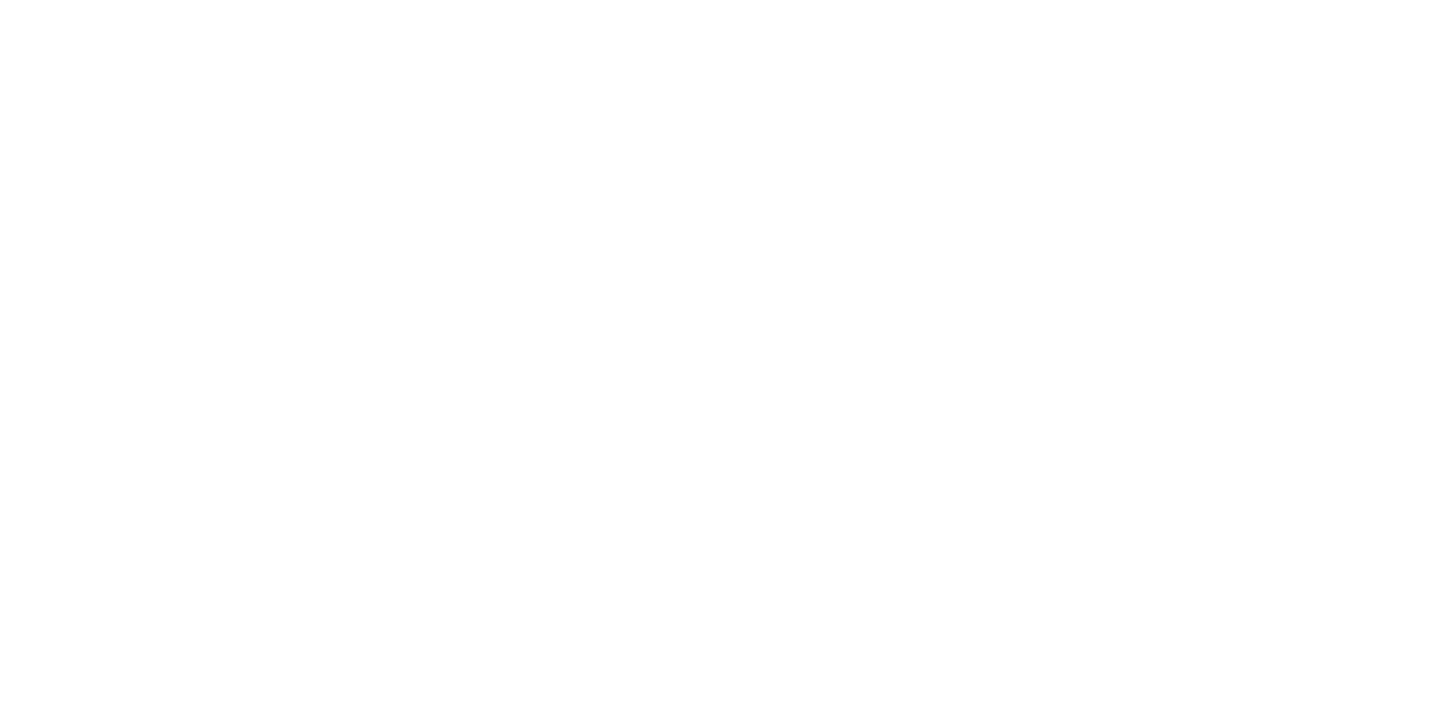 scroll, scrollTop: 0, scrollLeft: 0, axis: both 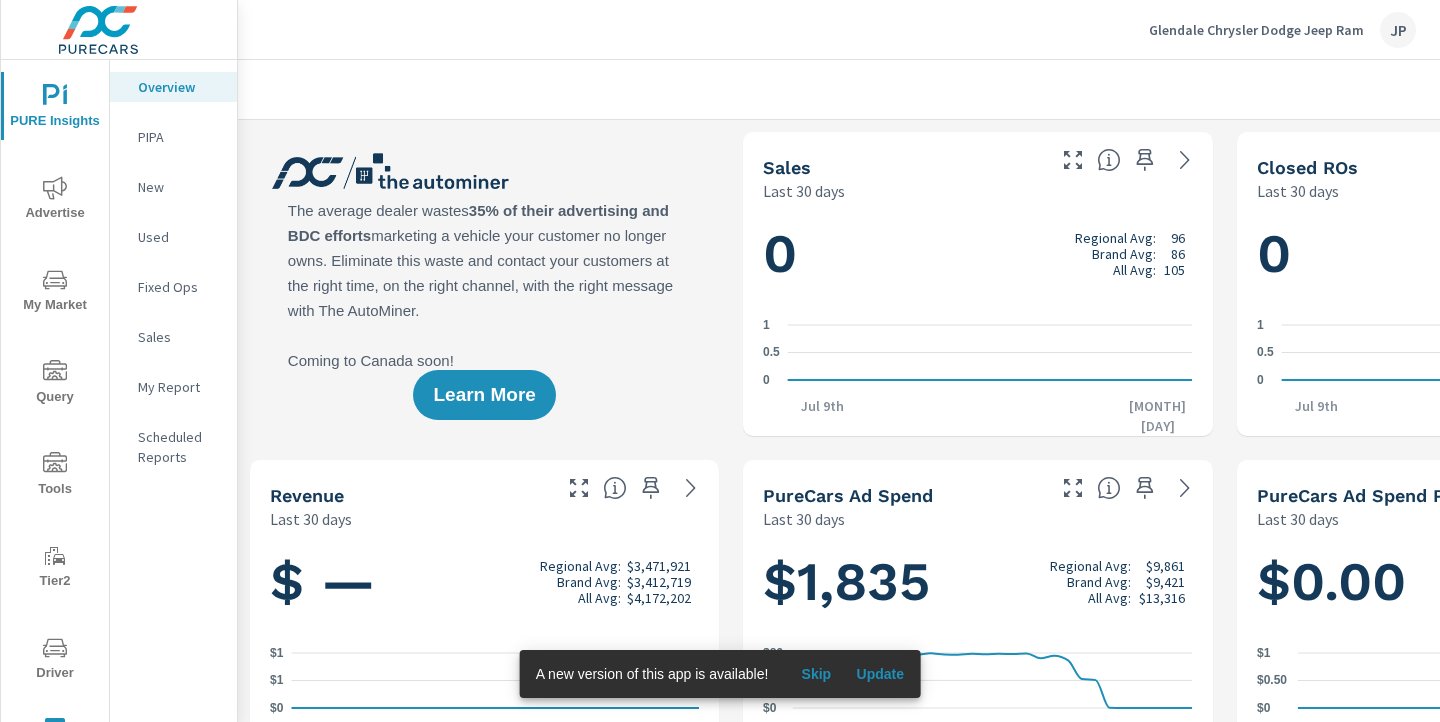 click on "Update" at bounding box center (880, 674) 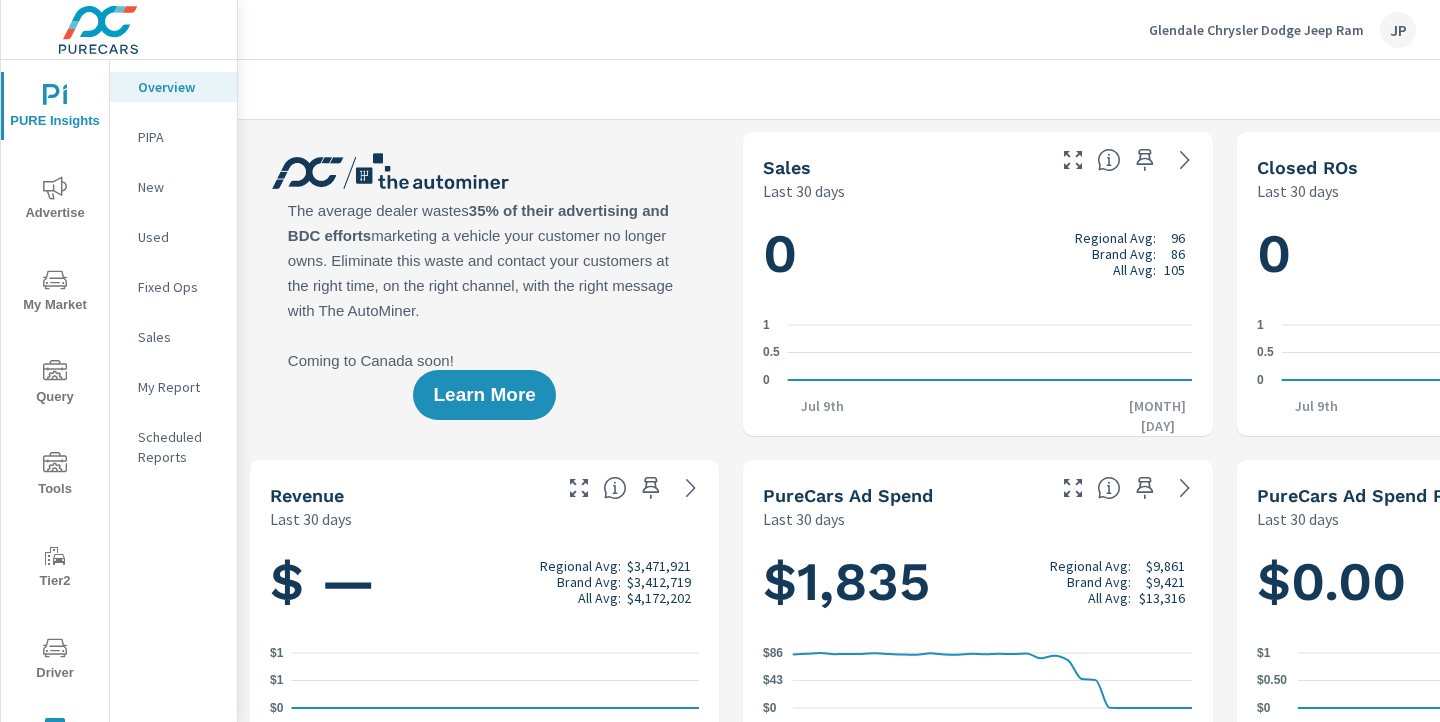scroll, scrollTop: 1, scrollLeft: 0, axis: vertical 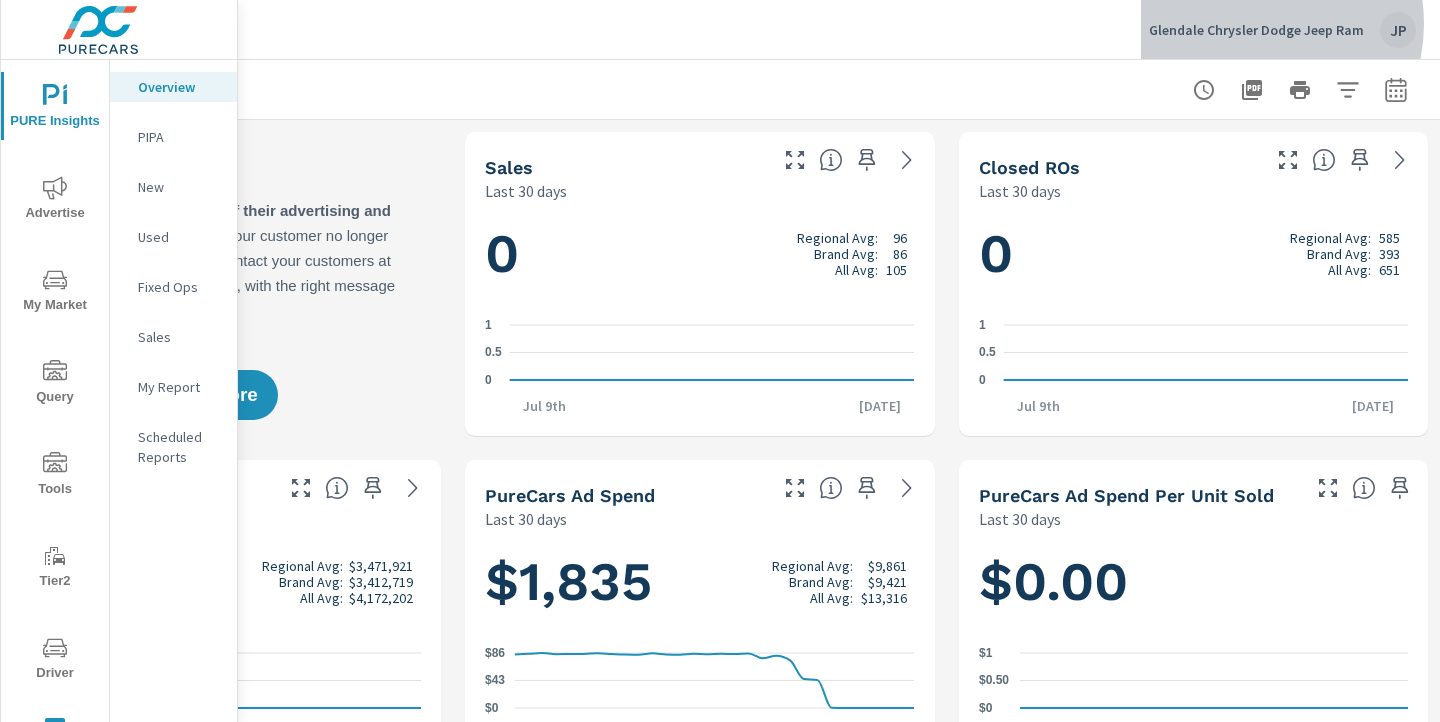 click on "Glendale Chrysler Dodge Jeep Ram" at bounding box center (1256, 30) 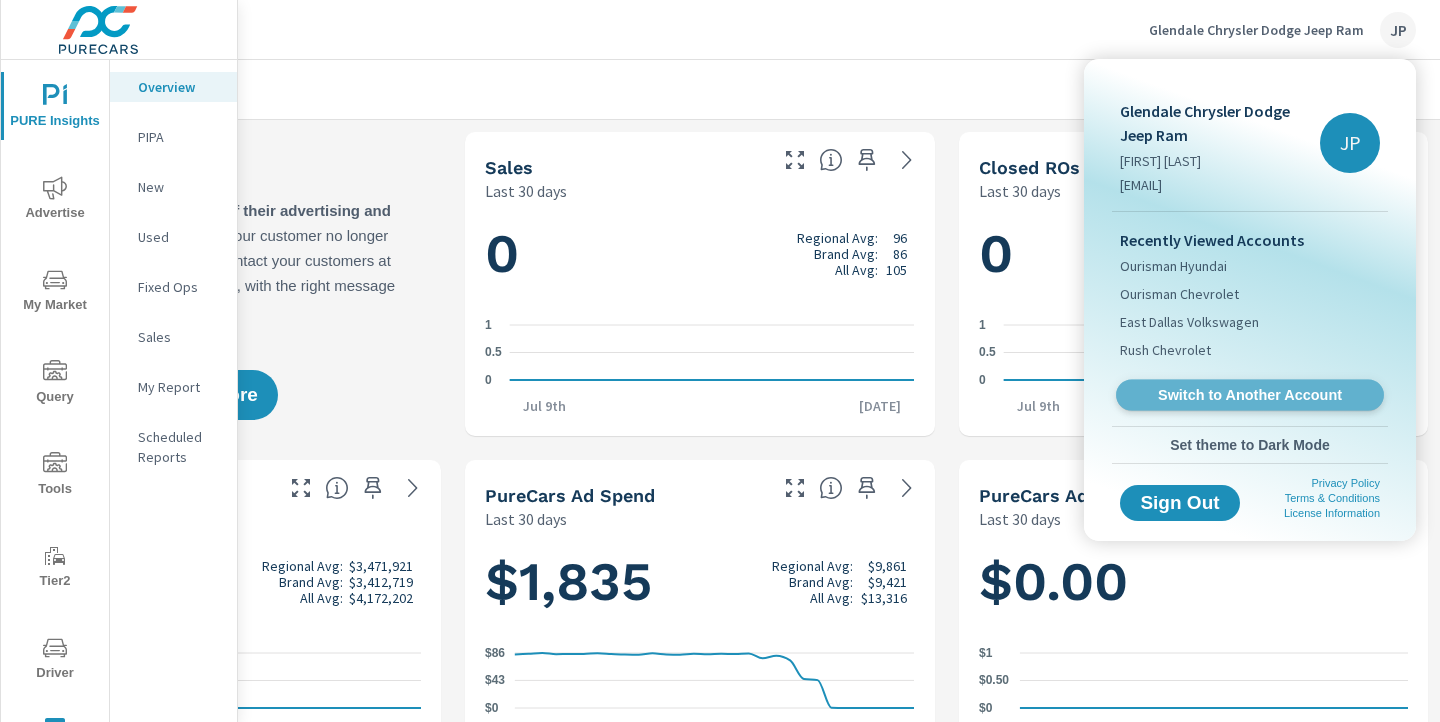 click on "Switch to Another Account" at bounding box center [1249, 395] 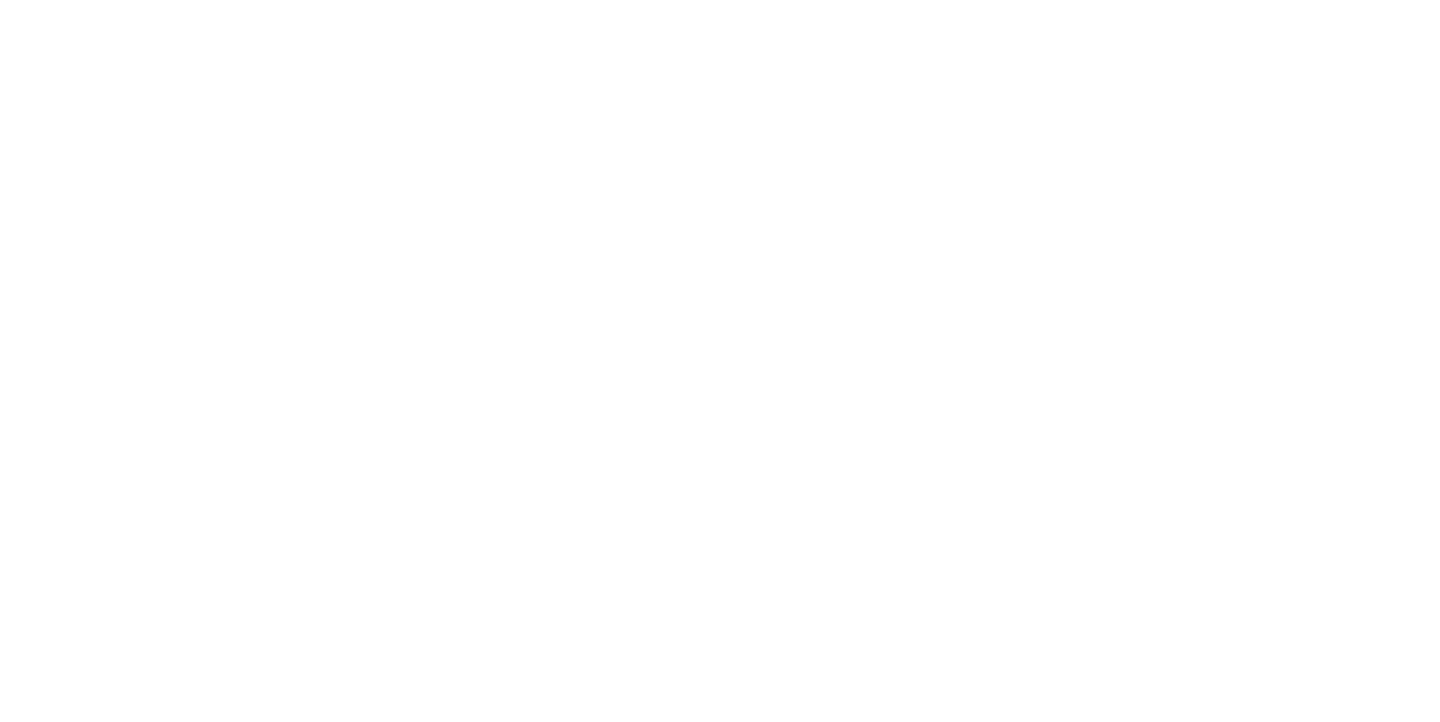 scroll, scrollTop: 0, scrollLeft: 0, axis: both 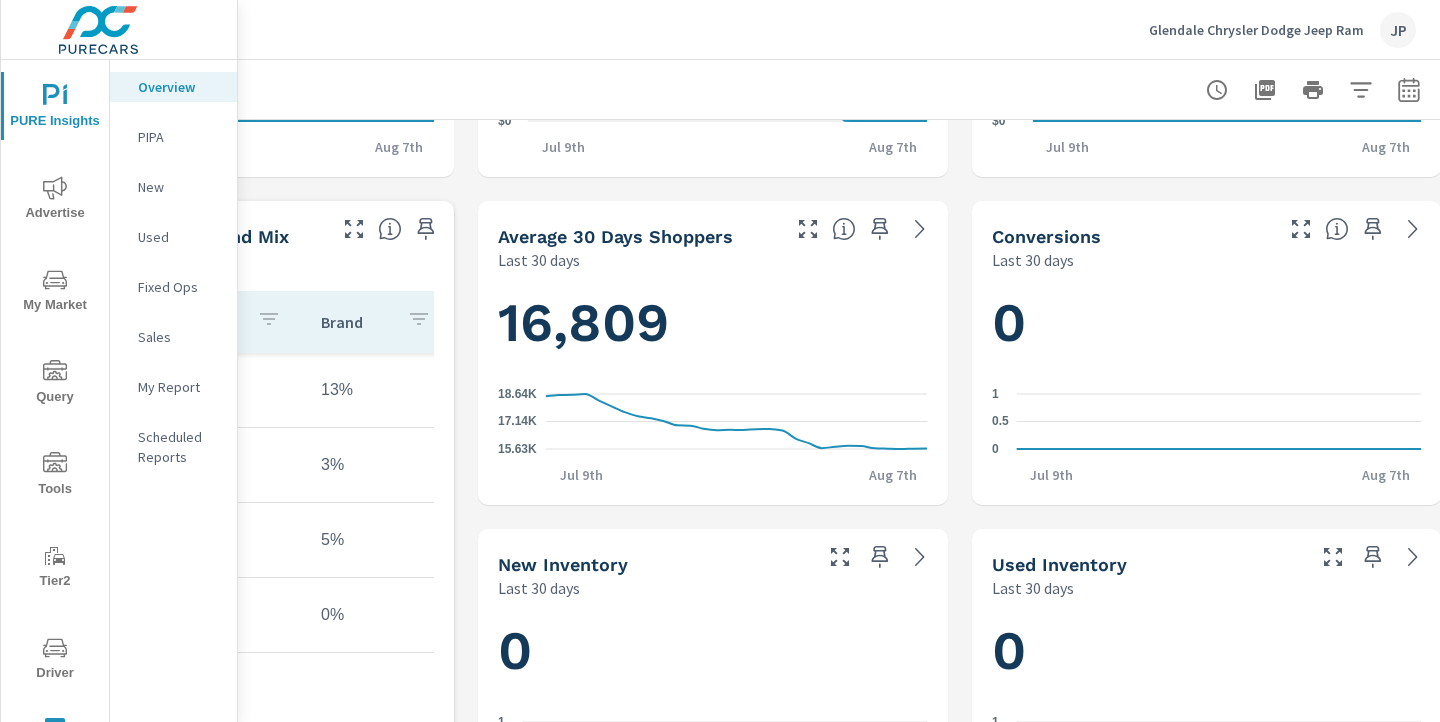 click 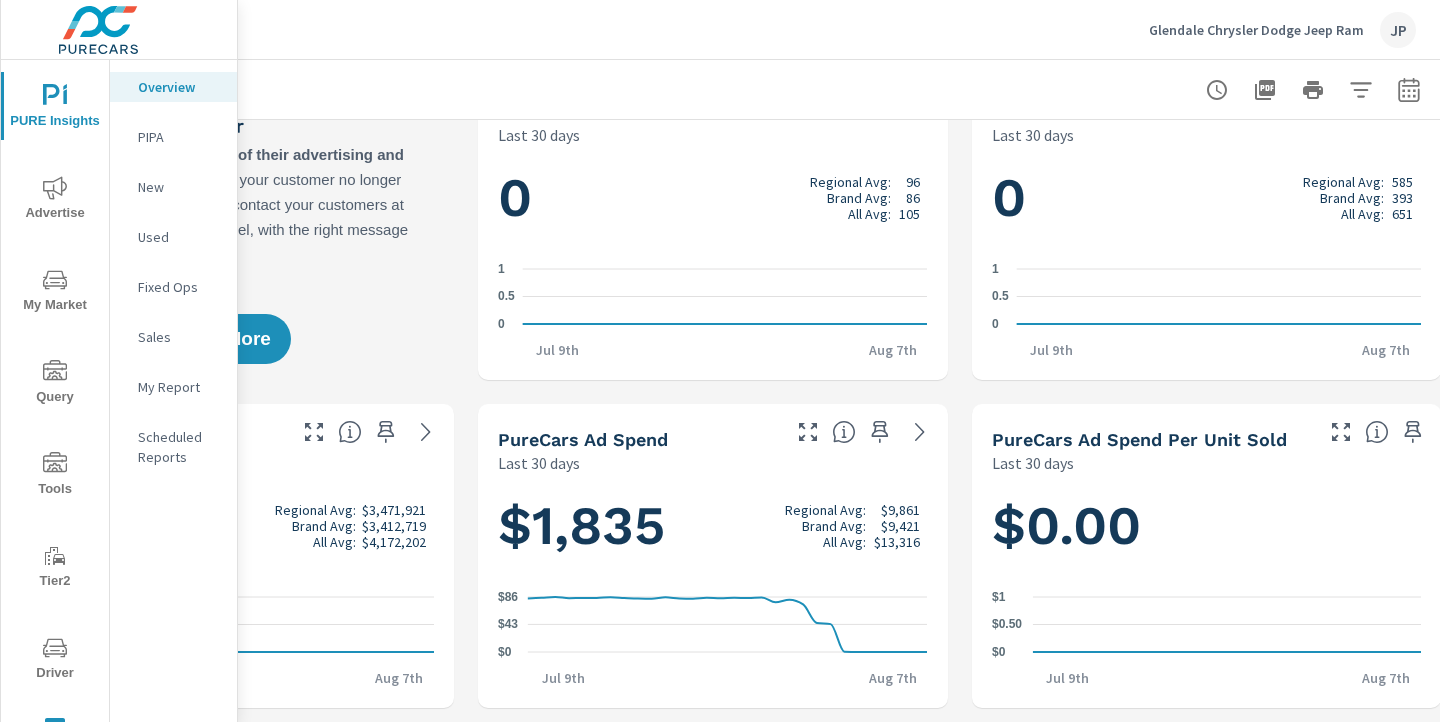 scroll, scrollTop: 0, scrollLeft: 265, axis: horizontal 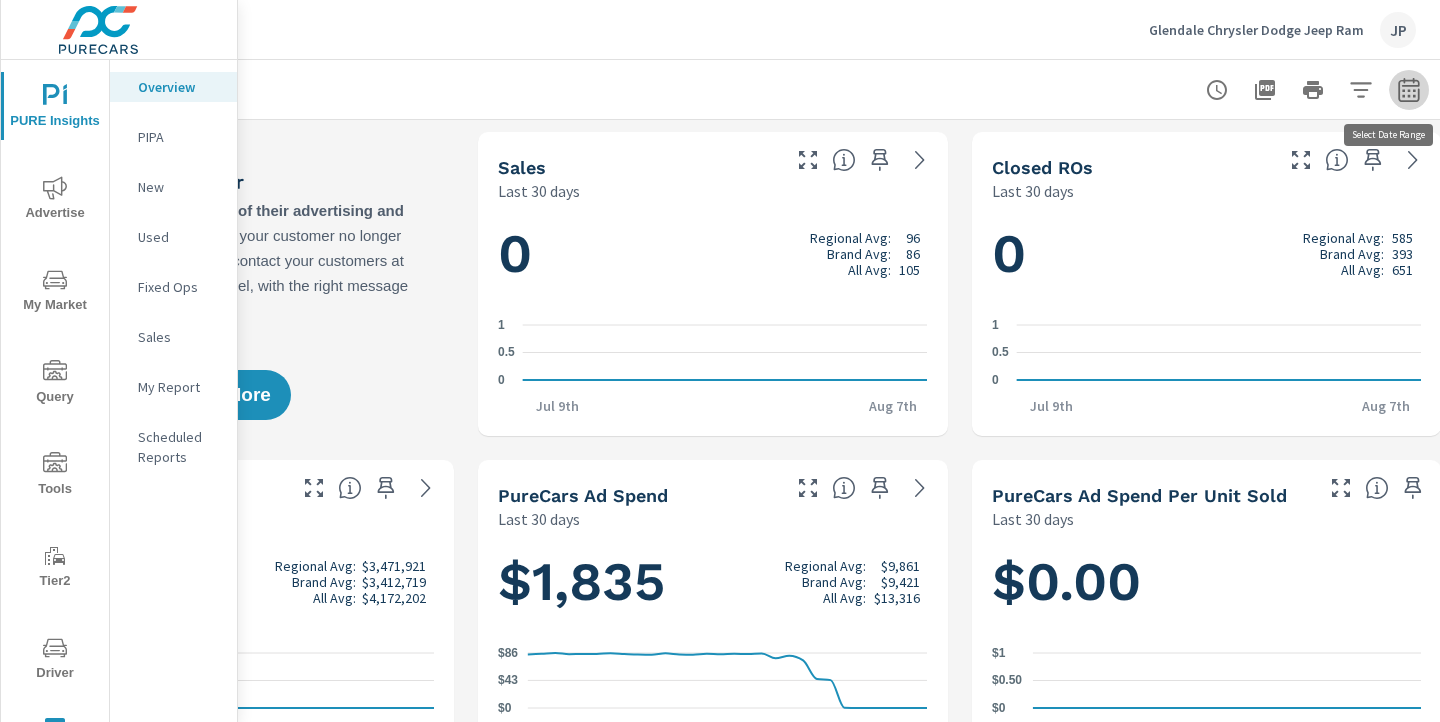 click 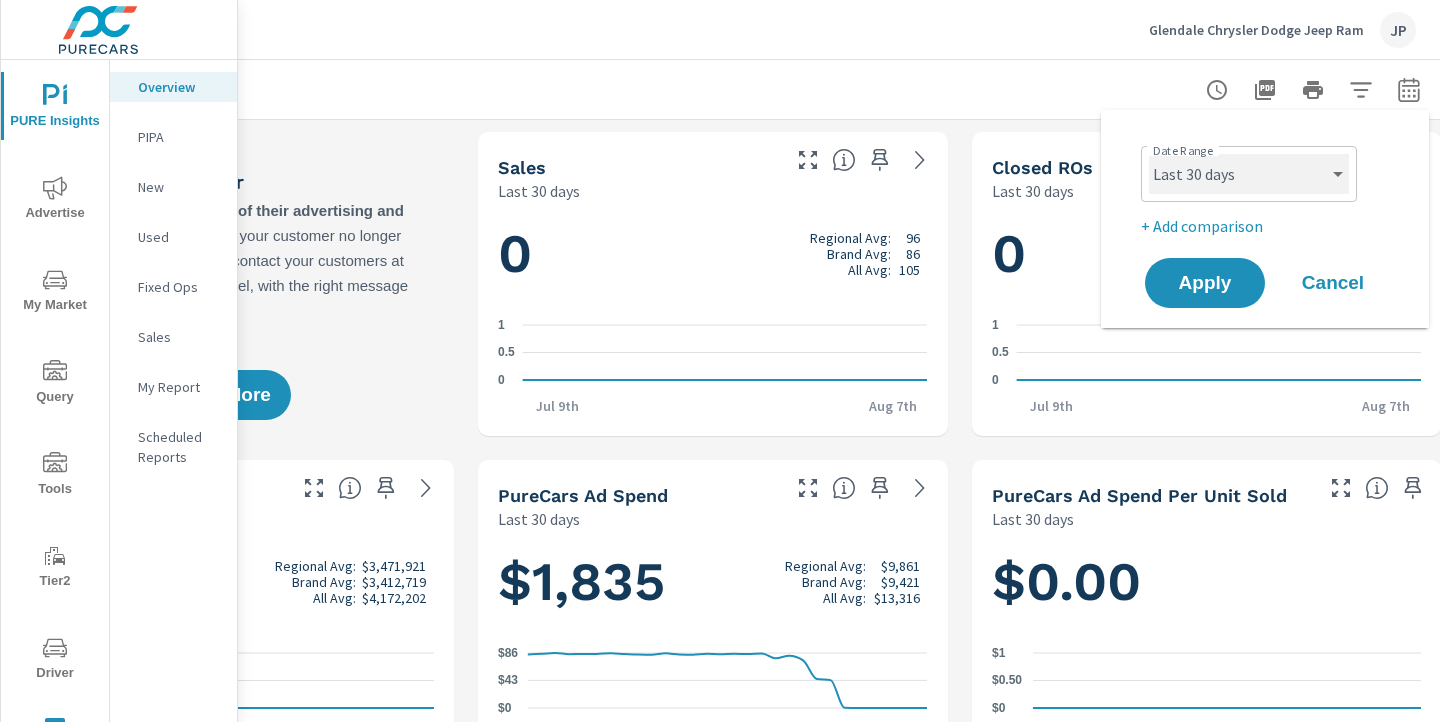 click on "Custom Yesterday Last week Last 7 days Last 14 days Last 30 days Last 45 days Last 60 days Last 90 days Last 180 days Last 365 days Month to date Last month Last 2 months Last 3 months Last 6 months Last 9 months Last 12 months Year to date Last year" at bounding box center (1249, 174) 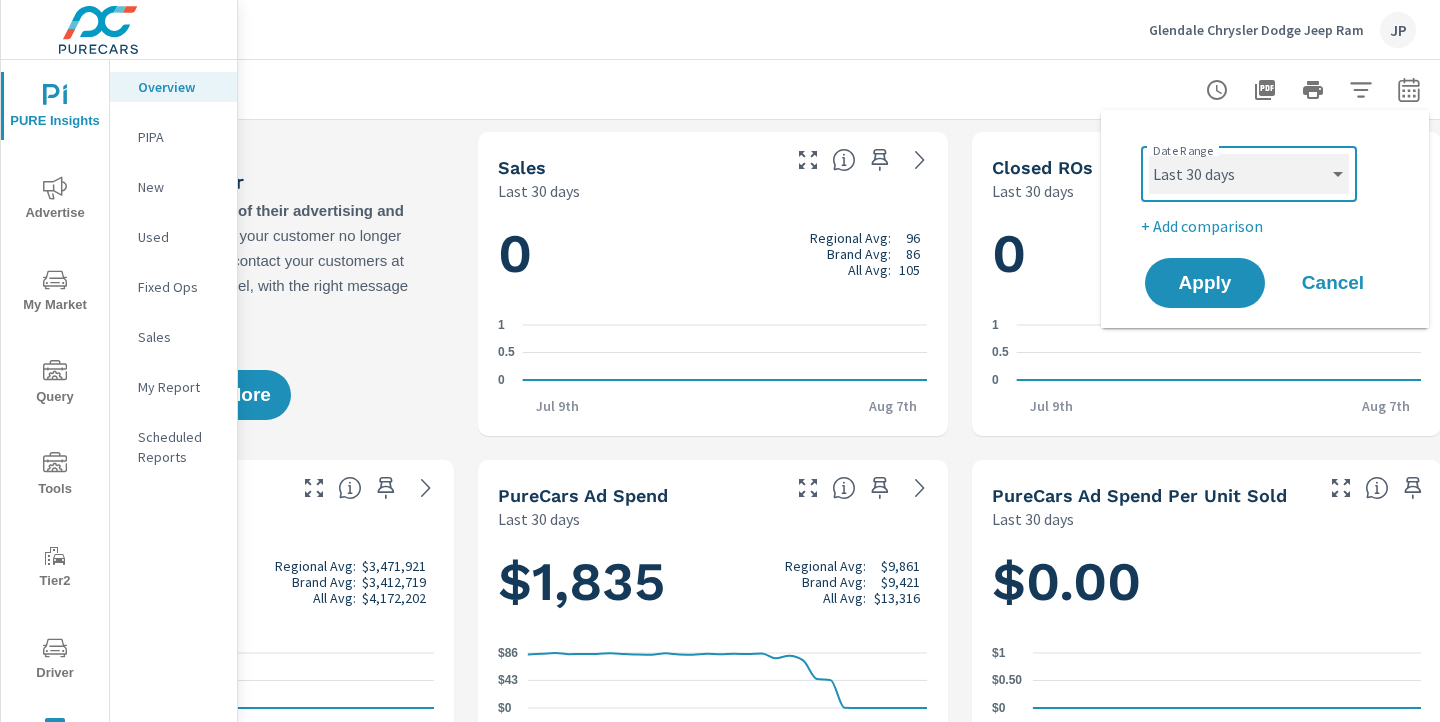 select on "Last month" 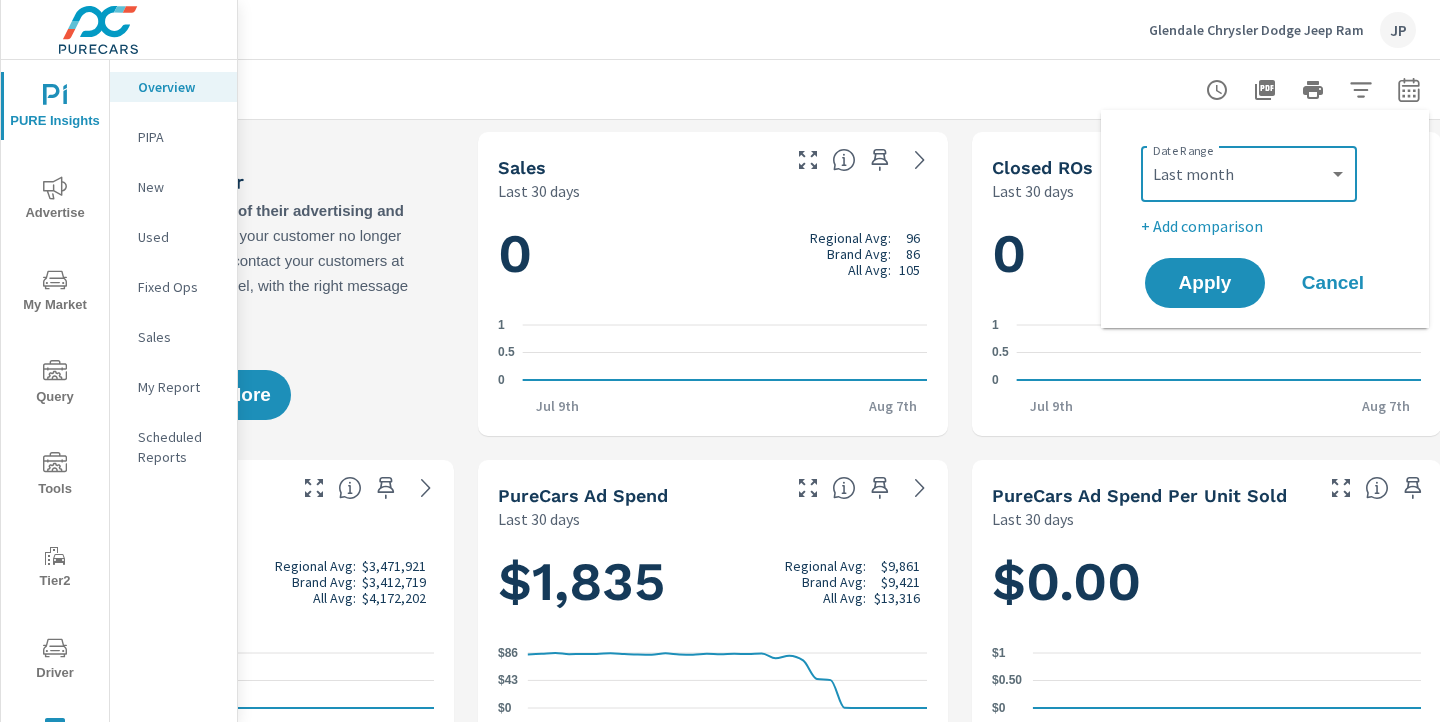 click on "+ Add comparison" at bounding box center (1269, 226) 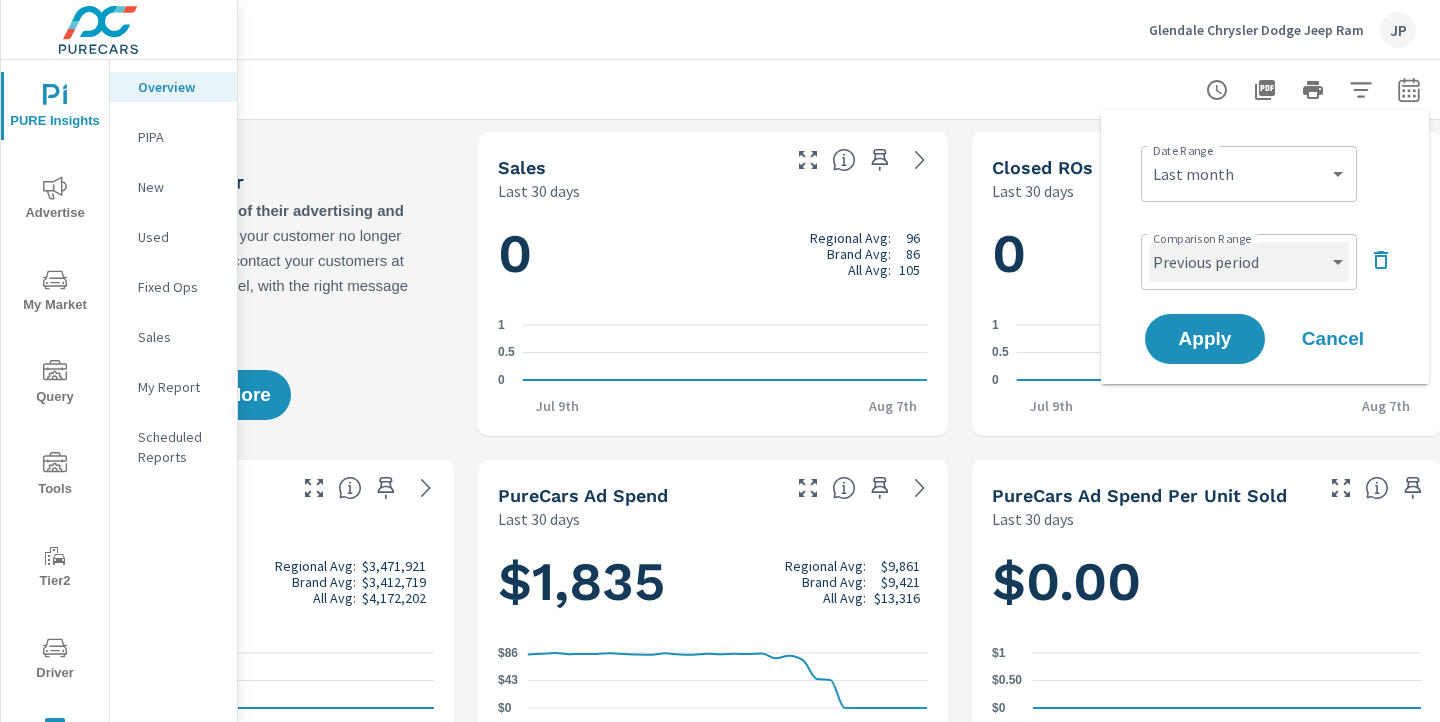 click on "Custom Previous period Previous month Previous year" at bounding box center (1249, 262) 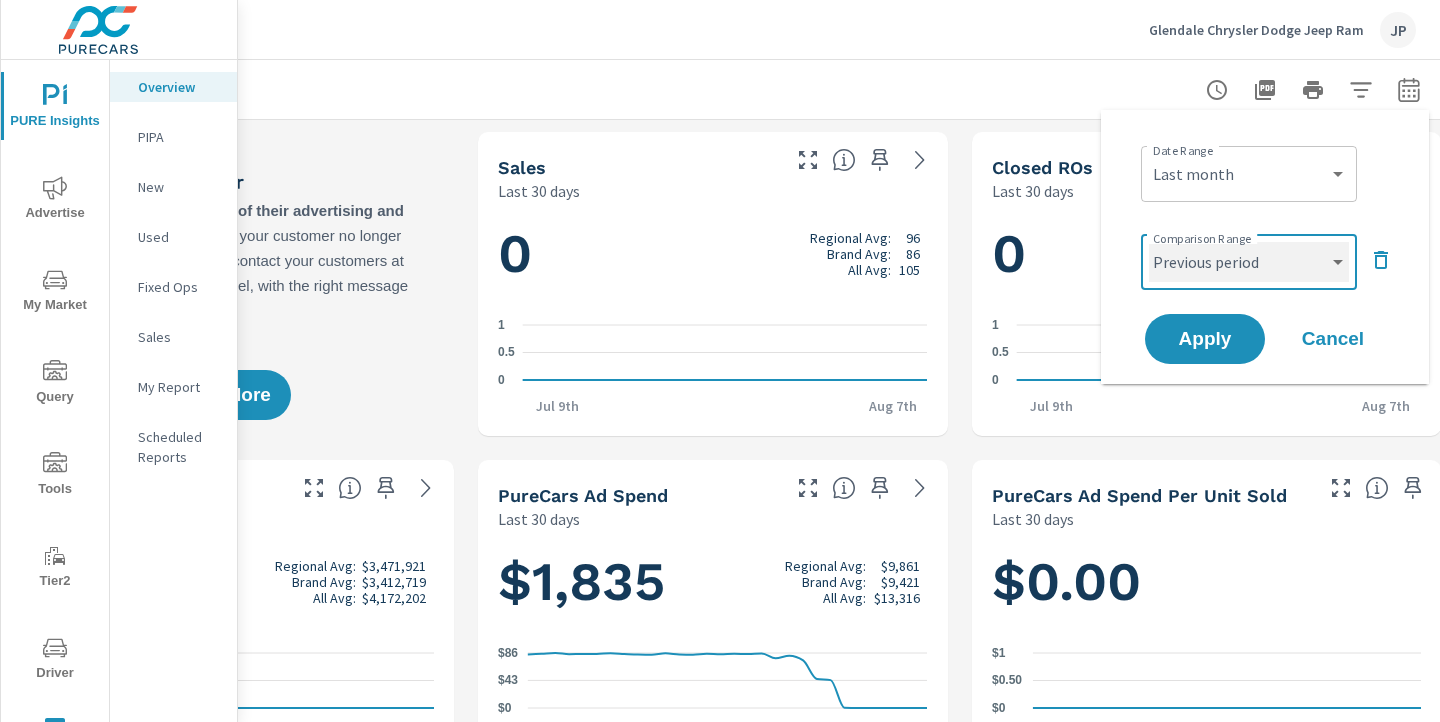 select on "Previous month" 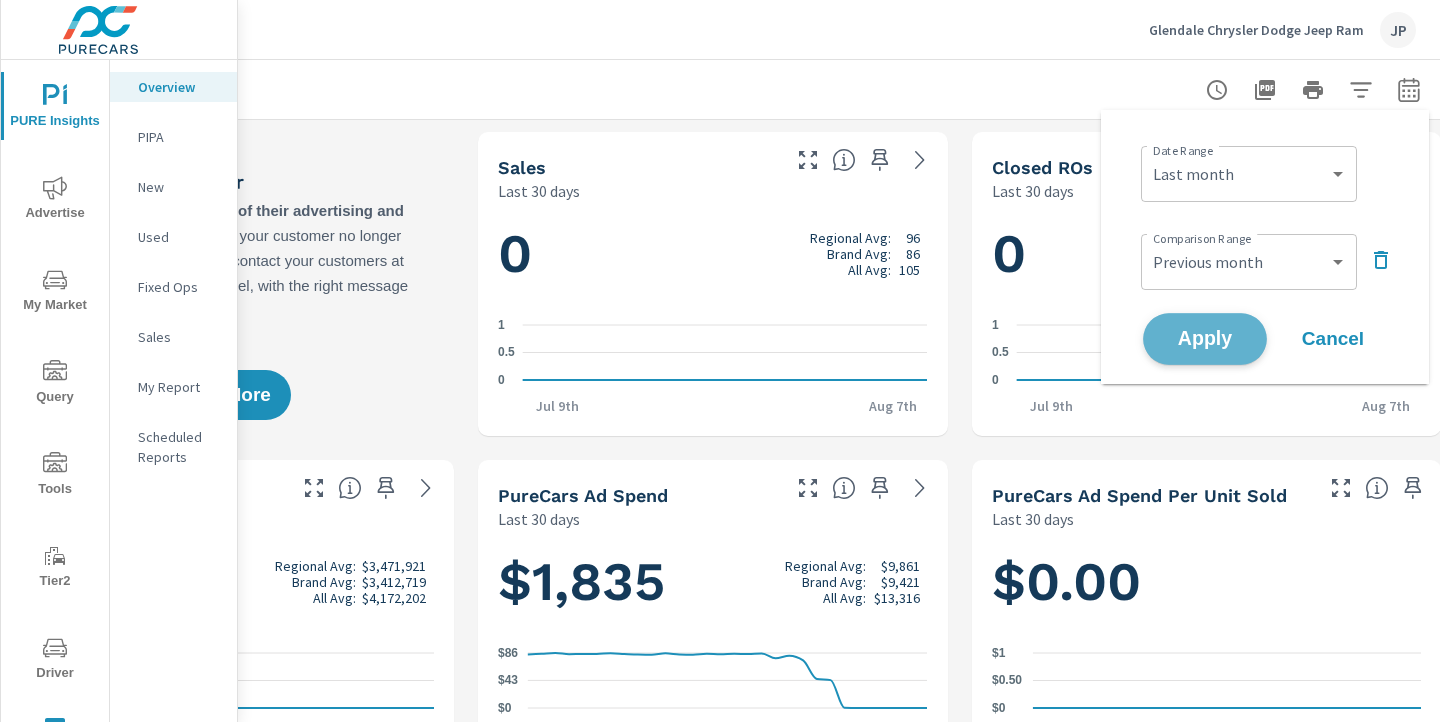 click on "Apply" at bounding box center [1205, 339] 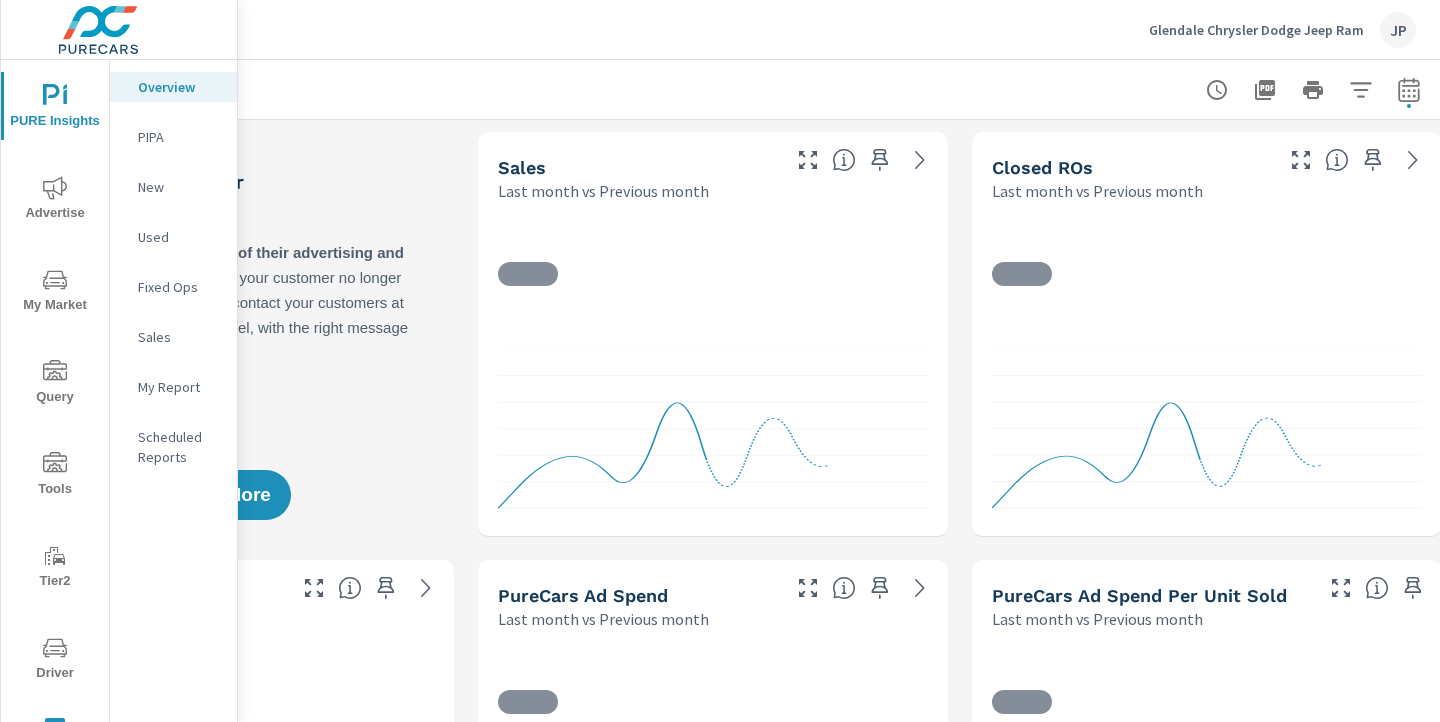 scroll, scrollTop: 1, scrollLeft: 0, axis: vertical 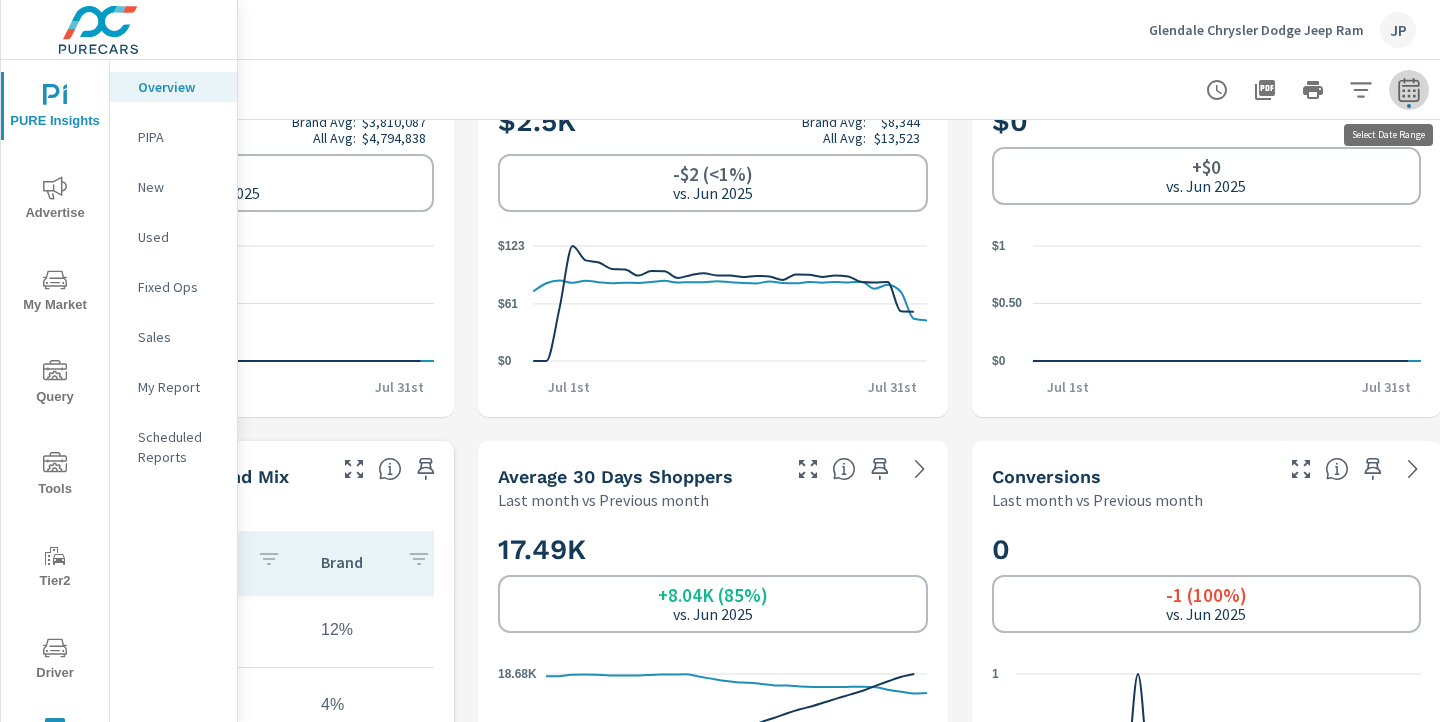 click 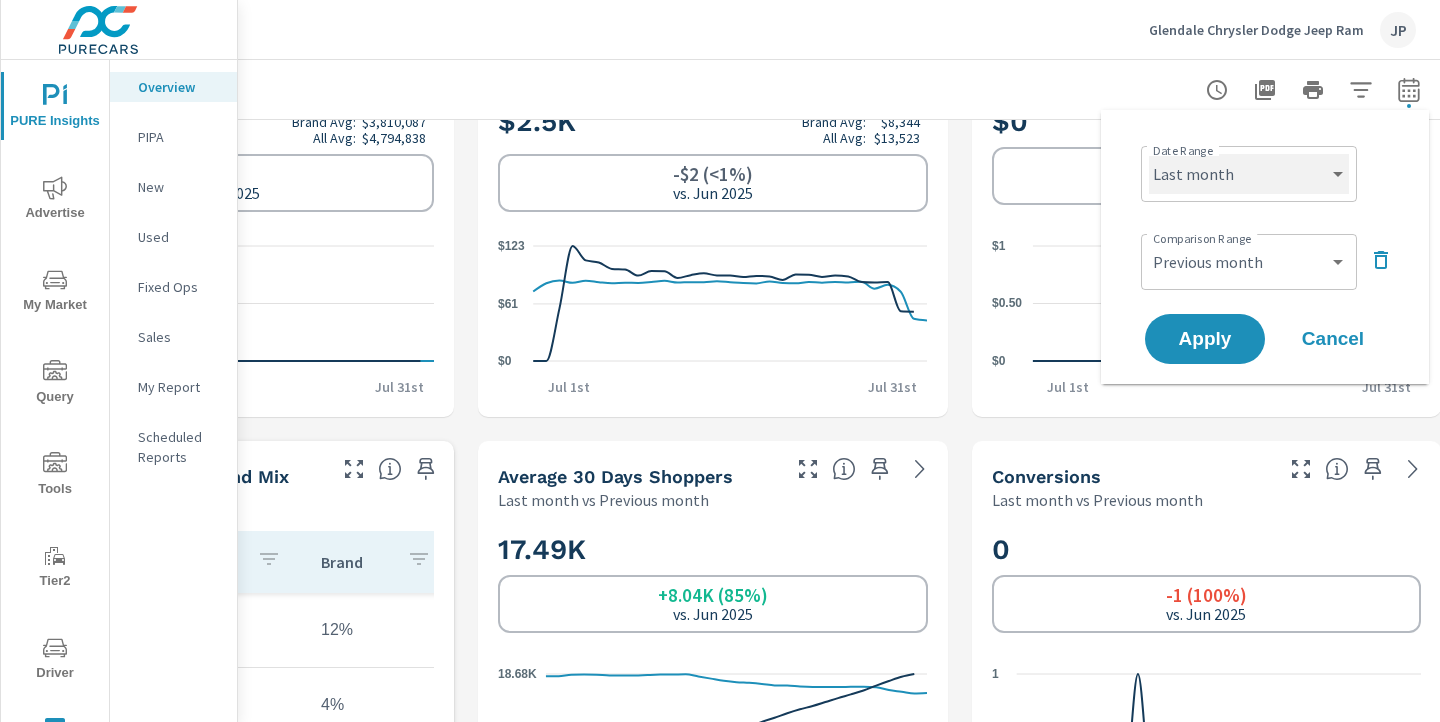 click on "Custom Yesterday Last week Last 7 days Last 14 days Last 30 days Last 45 days Last 60 days Last 90 days Last 180 days Last 365 days Month to date Last month Last 2 months Last 3 months Last 6 months Last 9 months Last 12 months Year to date Last year" at bounding box center [1249, 174] 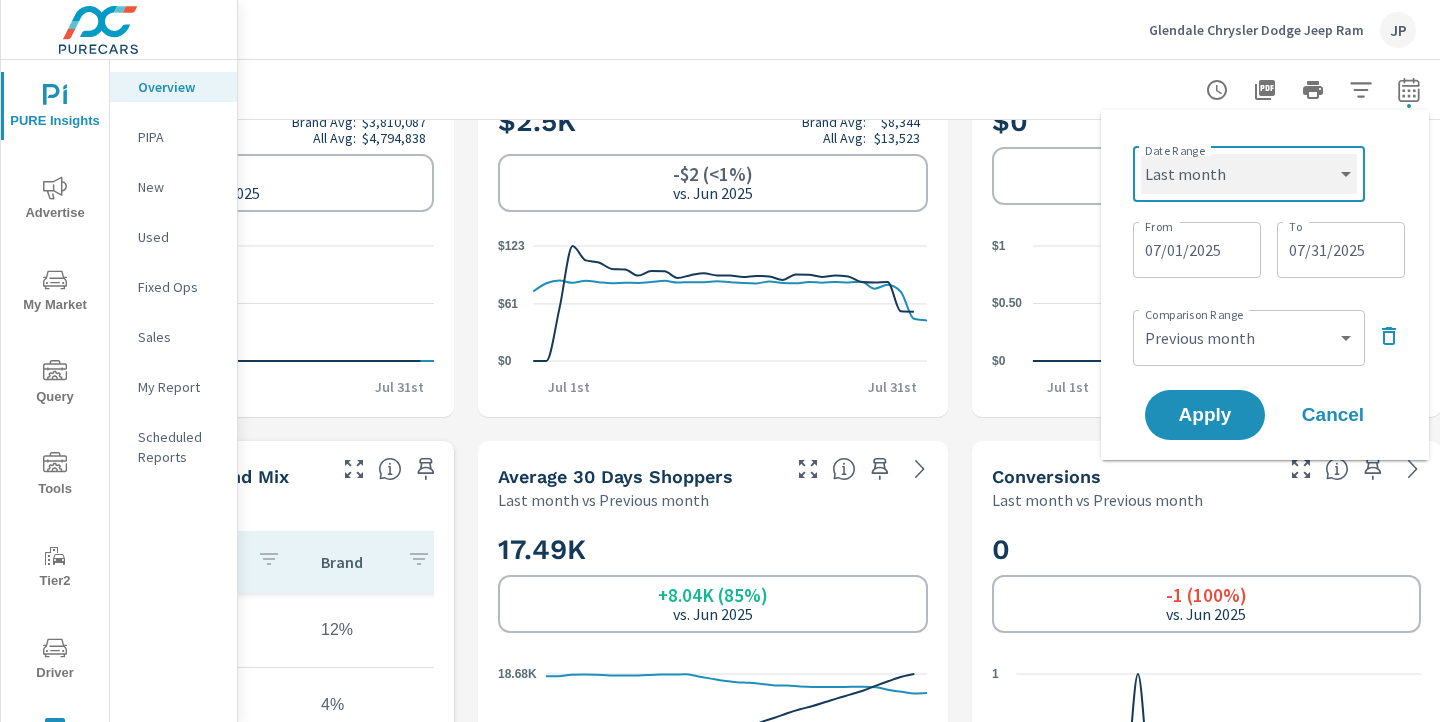 select on "custom" 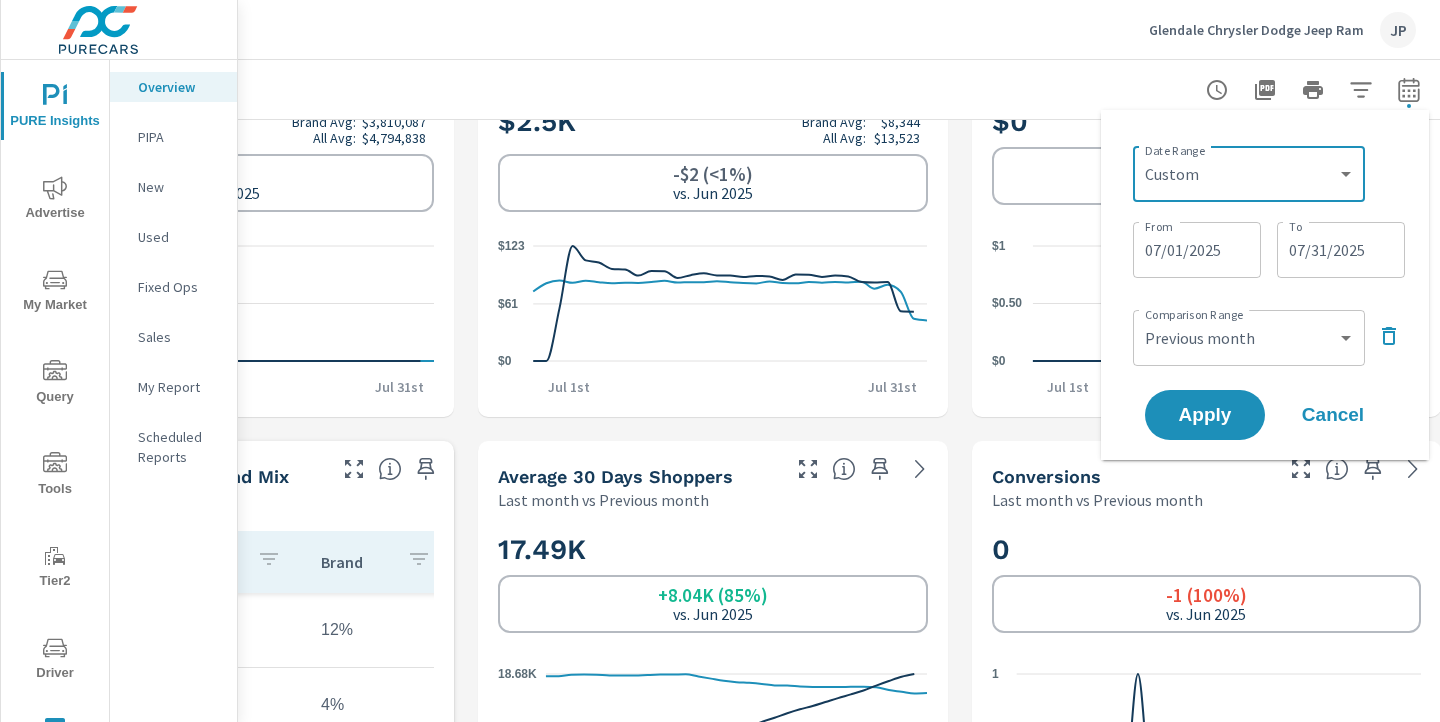 click on "07/01/2025" at bounding box center (1197, 250) 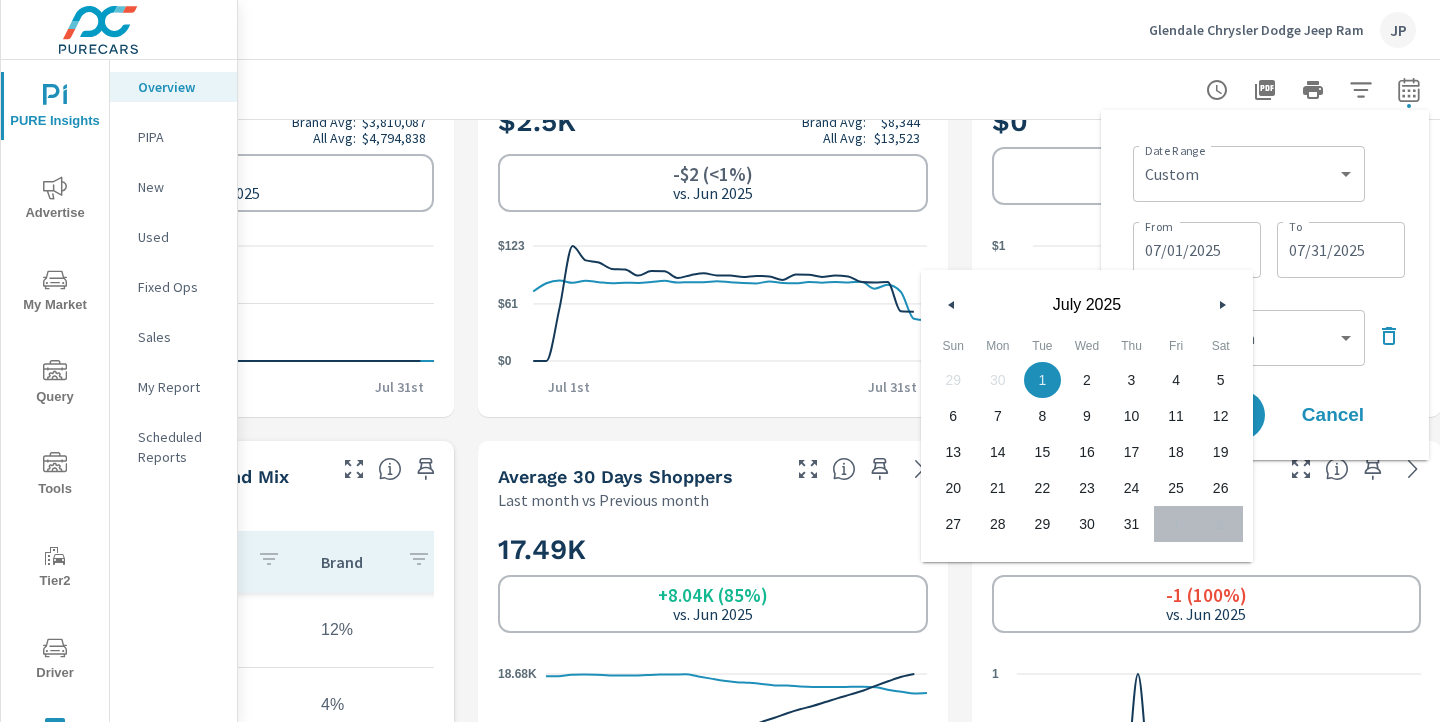 click at bounding box center (949, 305) 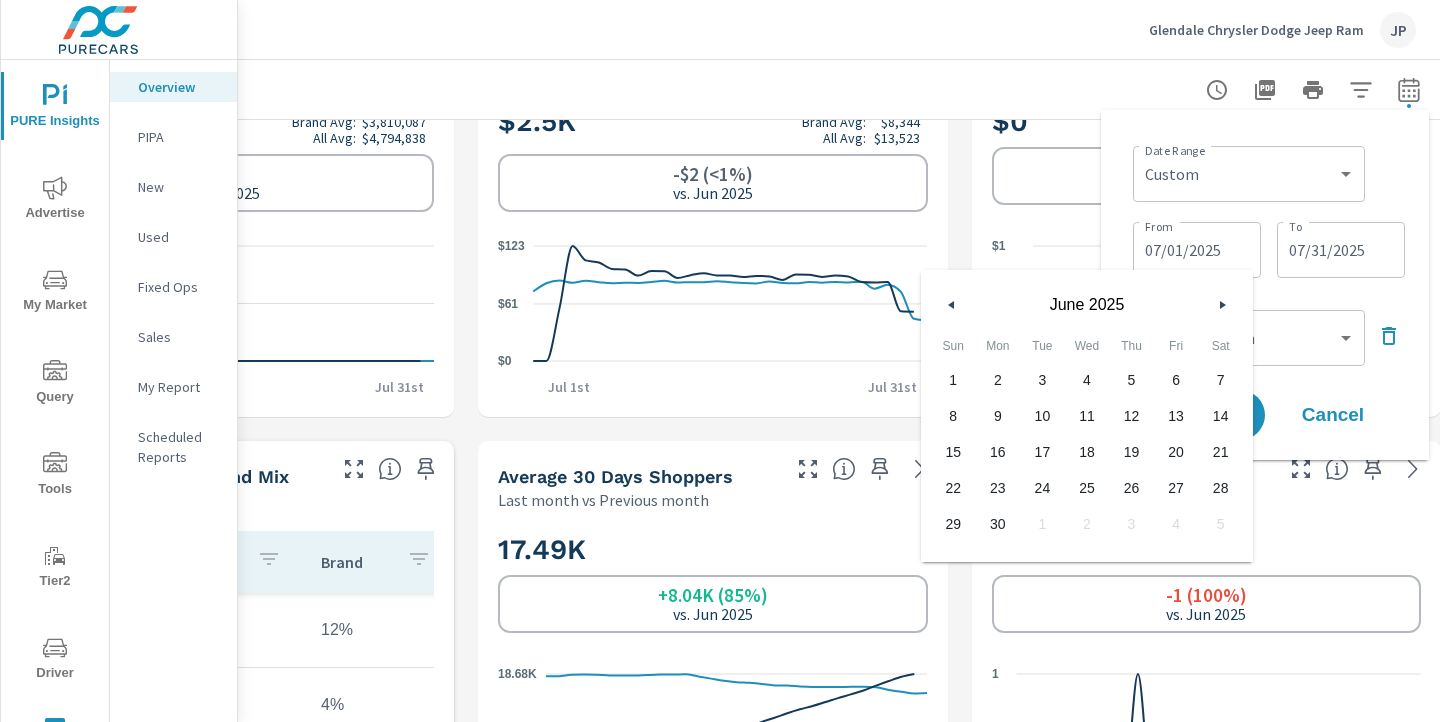 click on "1" at bounding box center [953, 380] 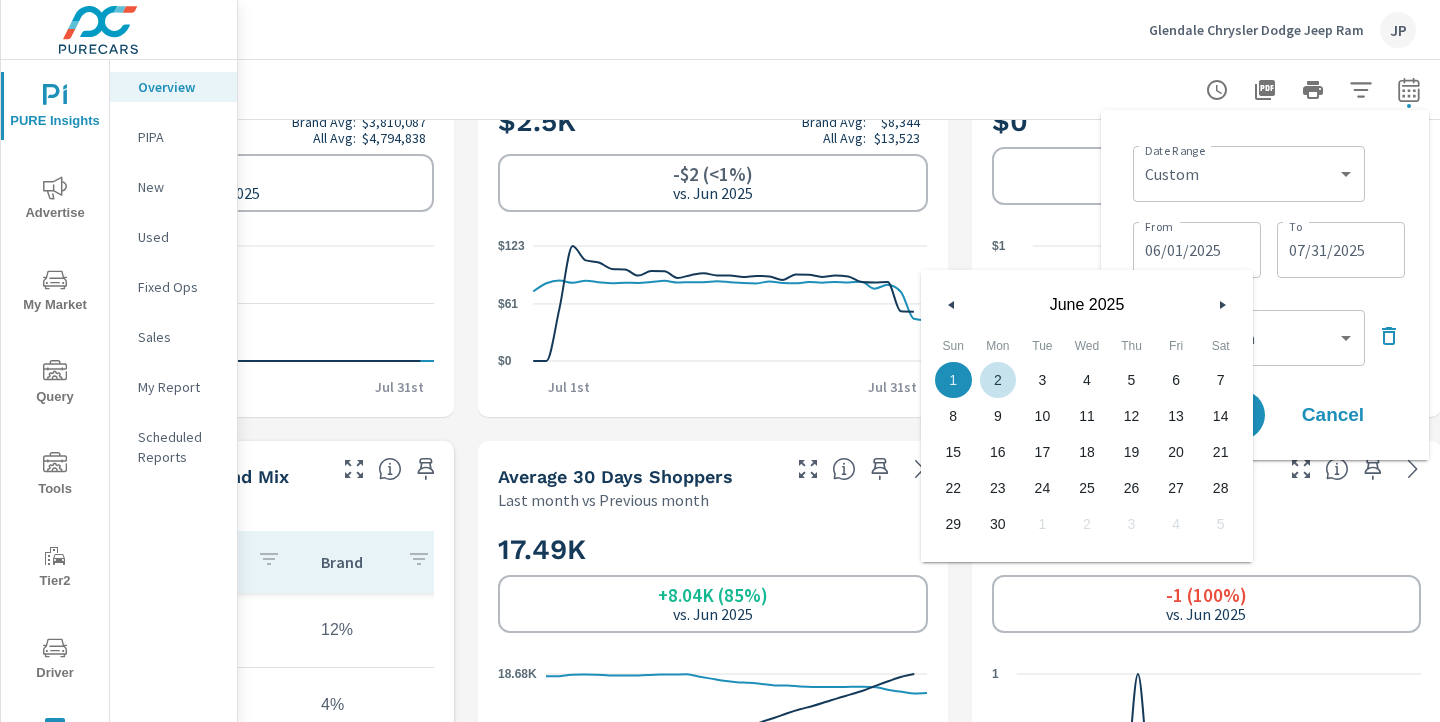click on "Date Range Custom Yesterday Last week Last 7 days Last 14 days Last 30 days Last 45 days Last 60 days Last 90 days Last 180 days Last 365 days Month to date Last month Last 2 months Last 3 months Last 6 months Last 9 months Last 12 months Year to date Last year ​" at bounding box center [1269, 172] 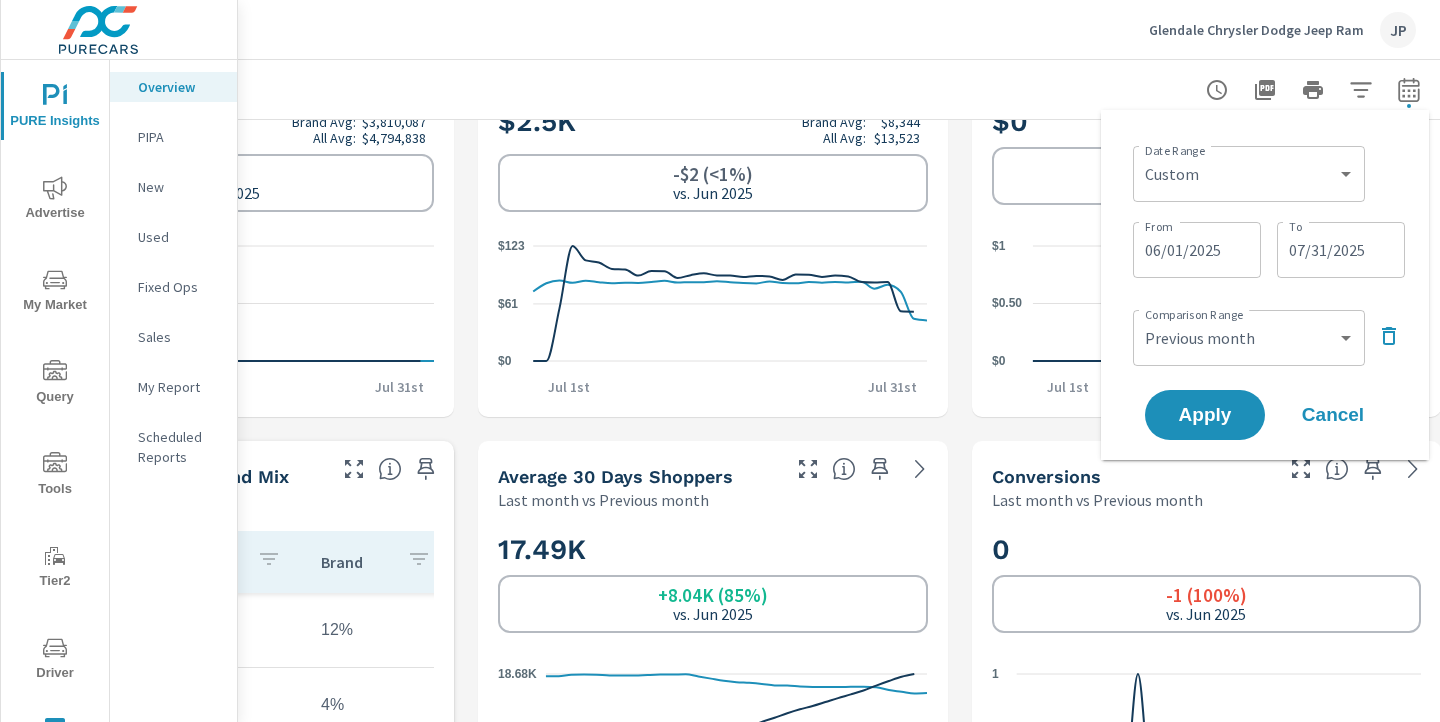 click on "Cancel" at bounding box center [1333, 415] 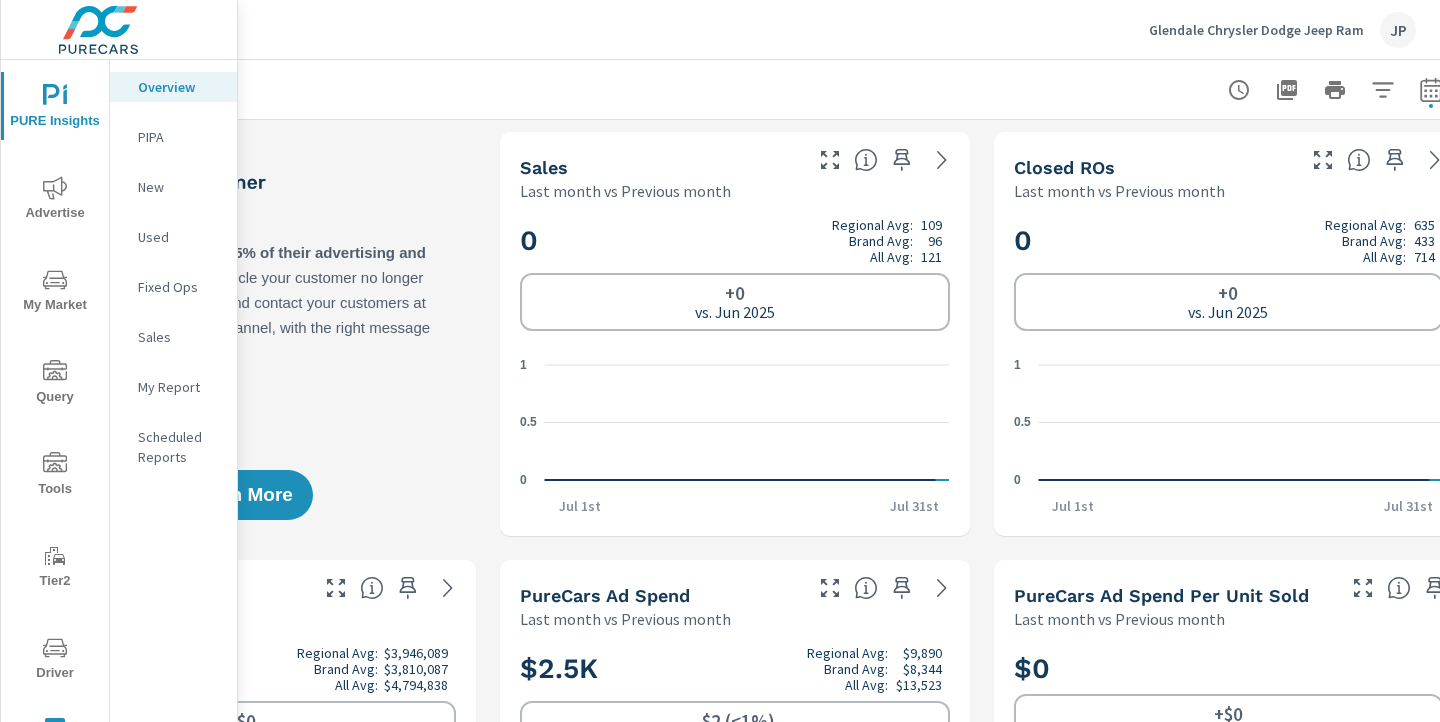 scroll, scrollTop: 0, scrollLeft: 278, axis: horizontal 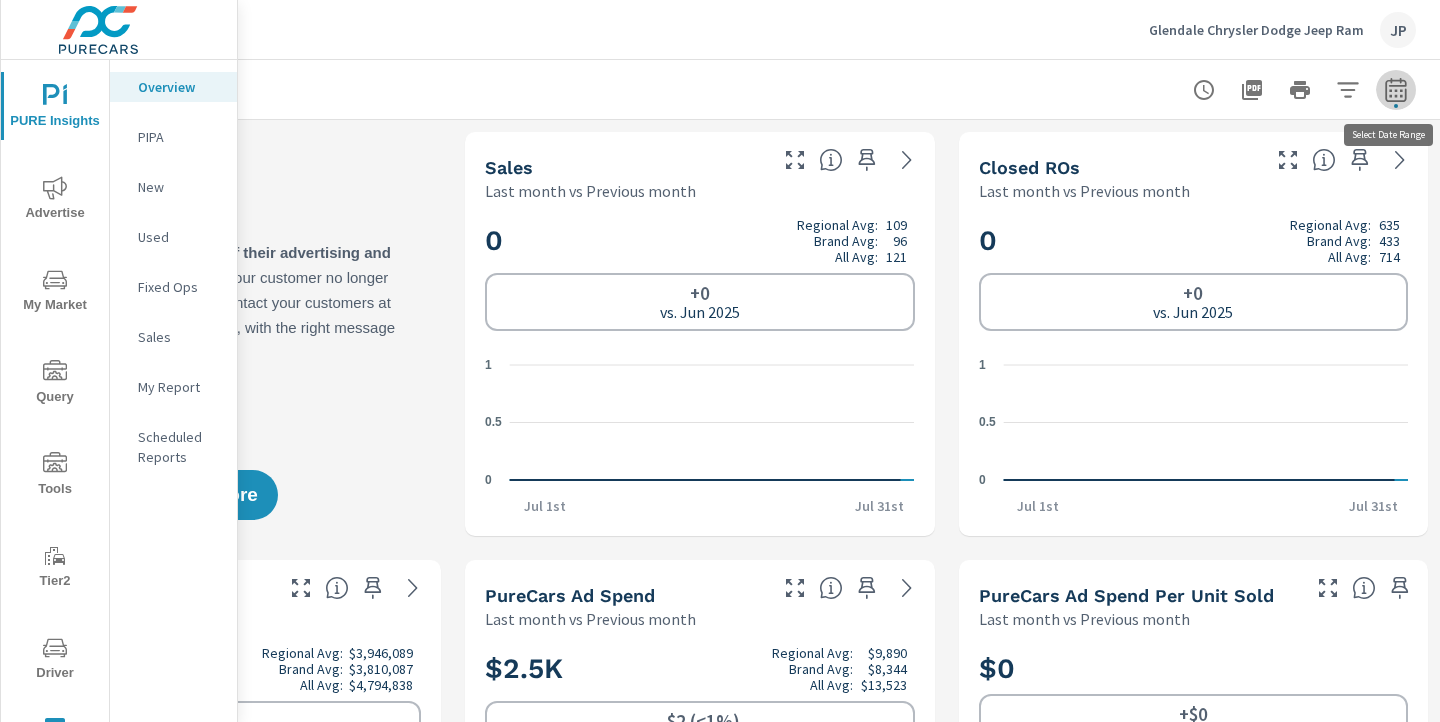 click at bounding box center [1396, 106] 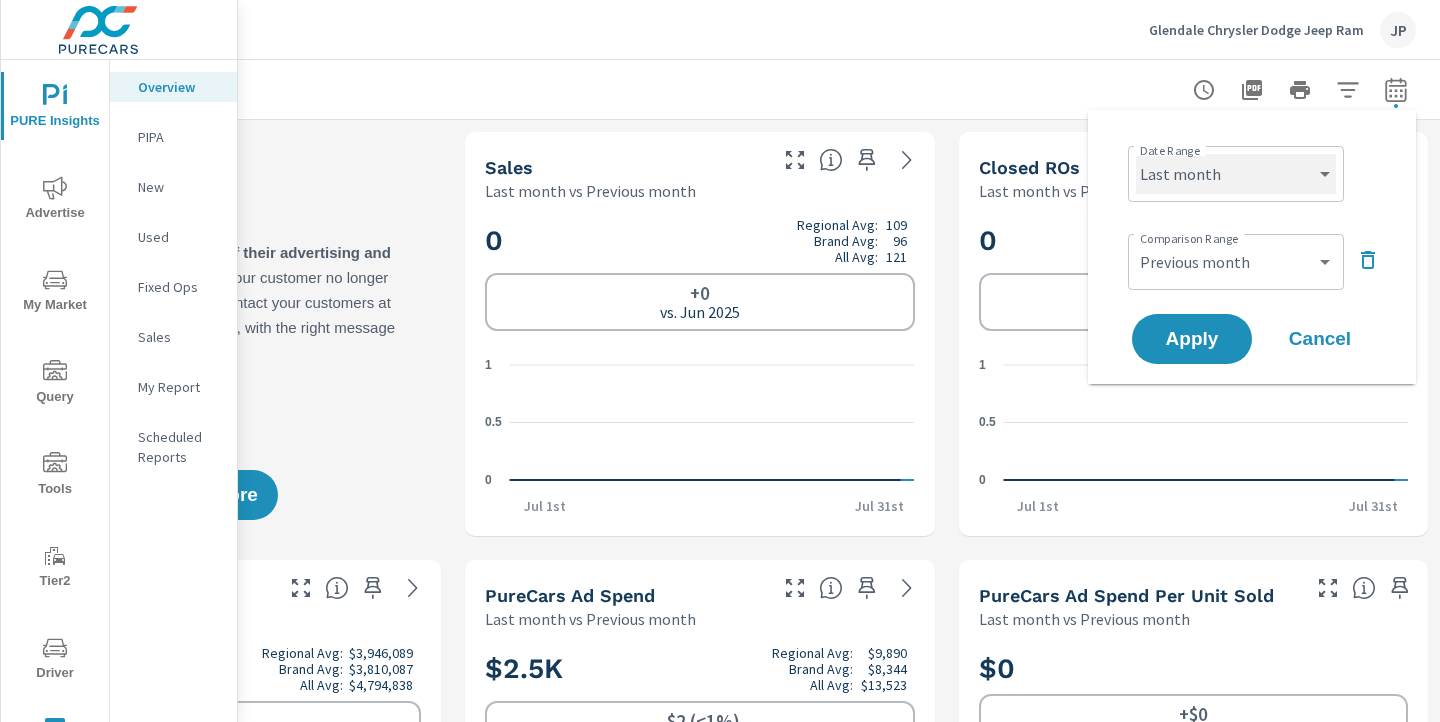 click on "Custom Yesterday Last week Last 7 days Last 14 days Last 30 days Last 45 days Last 60 days Last 90 days Last 180 days Last 365 days Month to date Last month Last 2 months Last 3 months Last 6 months Last 9 months Last 12 months Year to date Last year" at bounding box center [1236, 174] 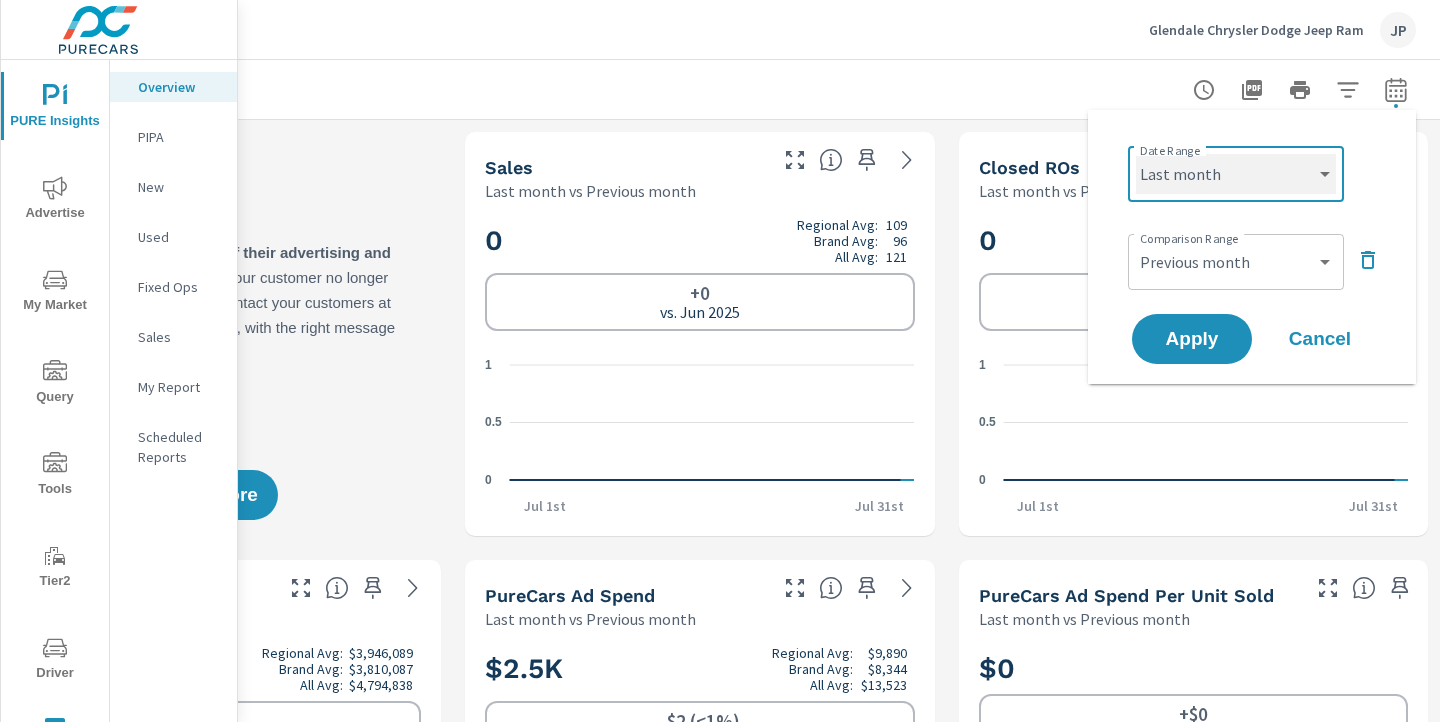 select on "custom" 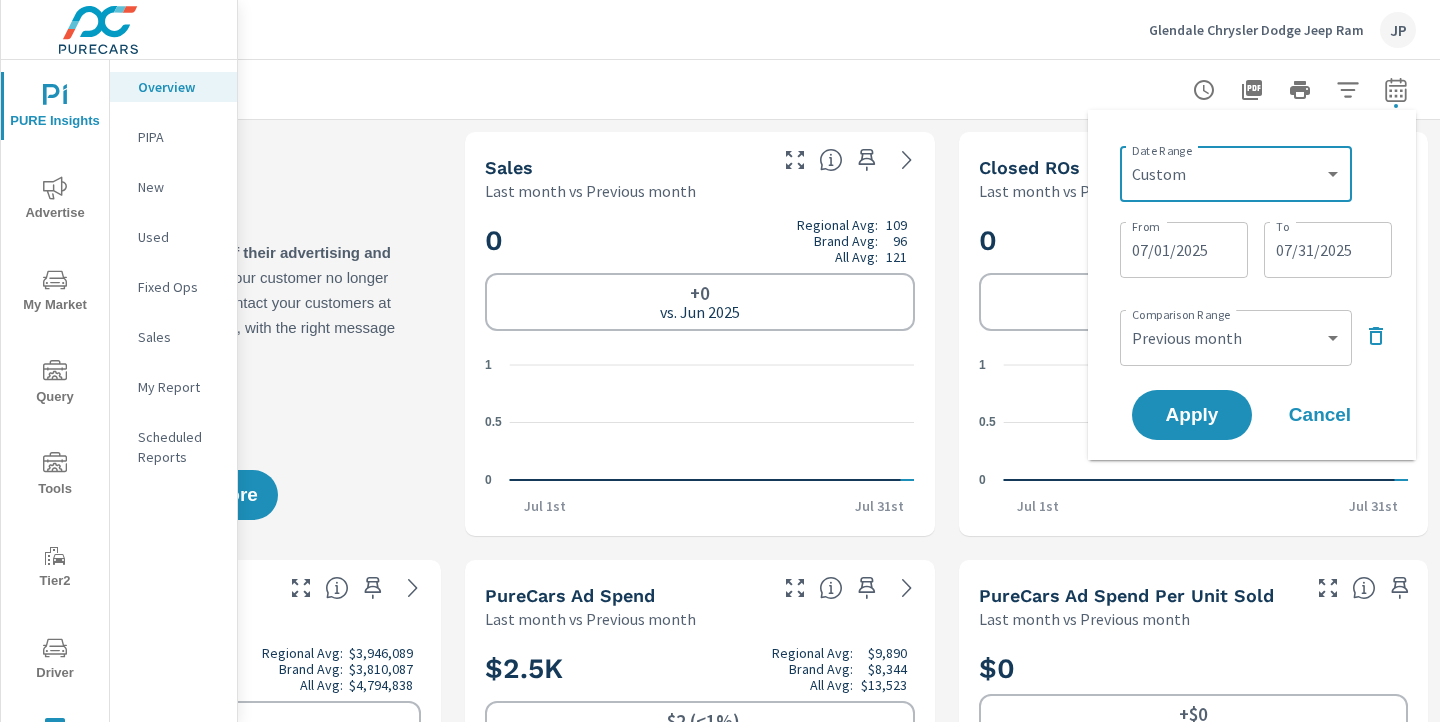 click on "07/01/2025" at bounding box center (1184, 250) 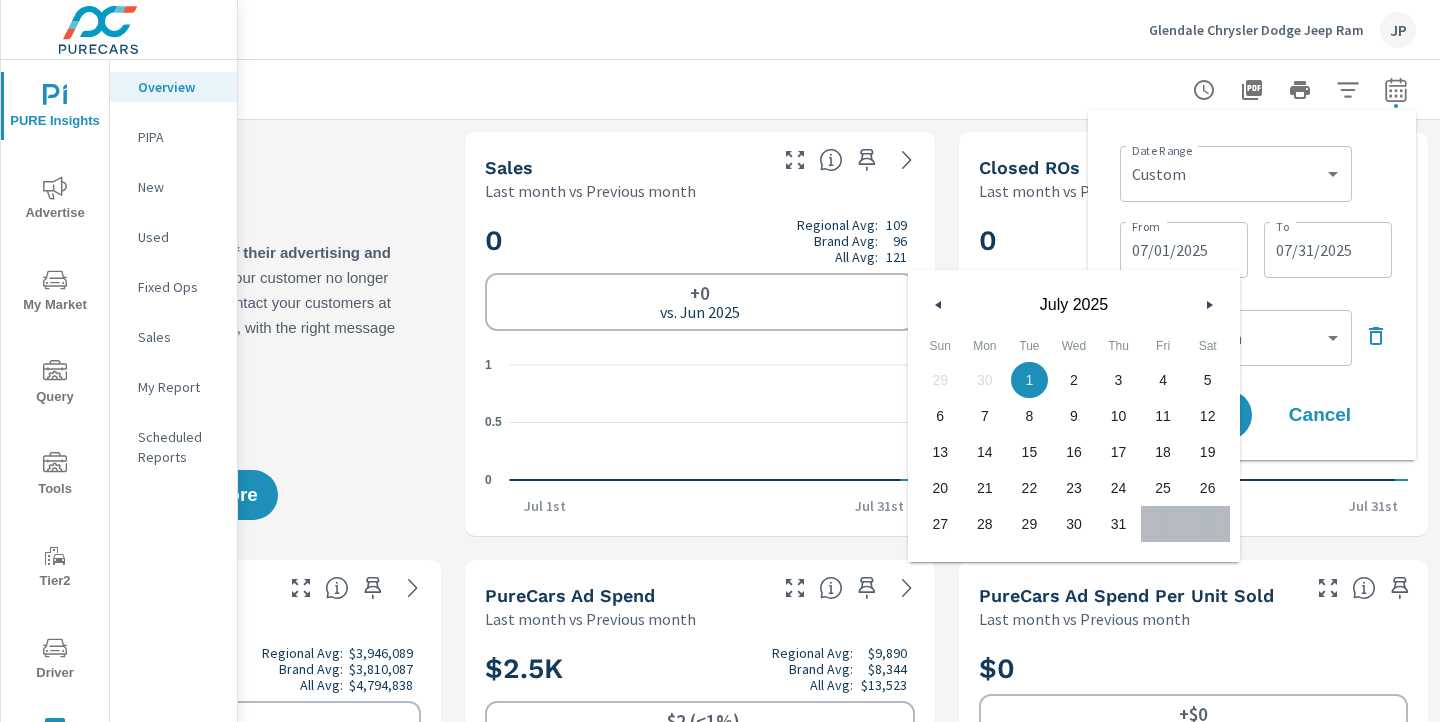 click at bounding box center (939, 305) 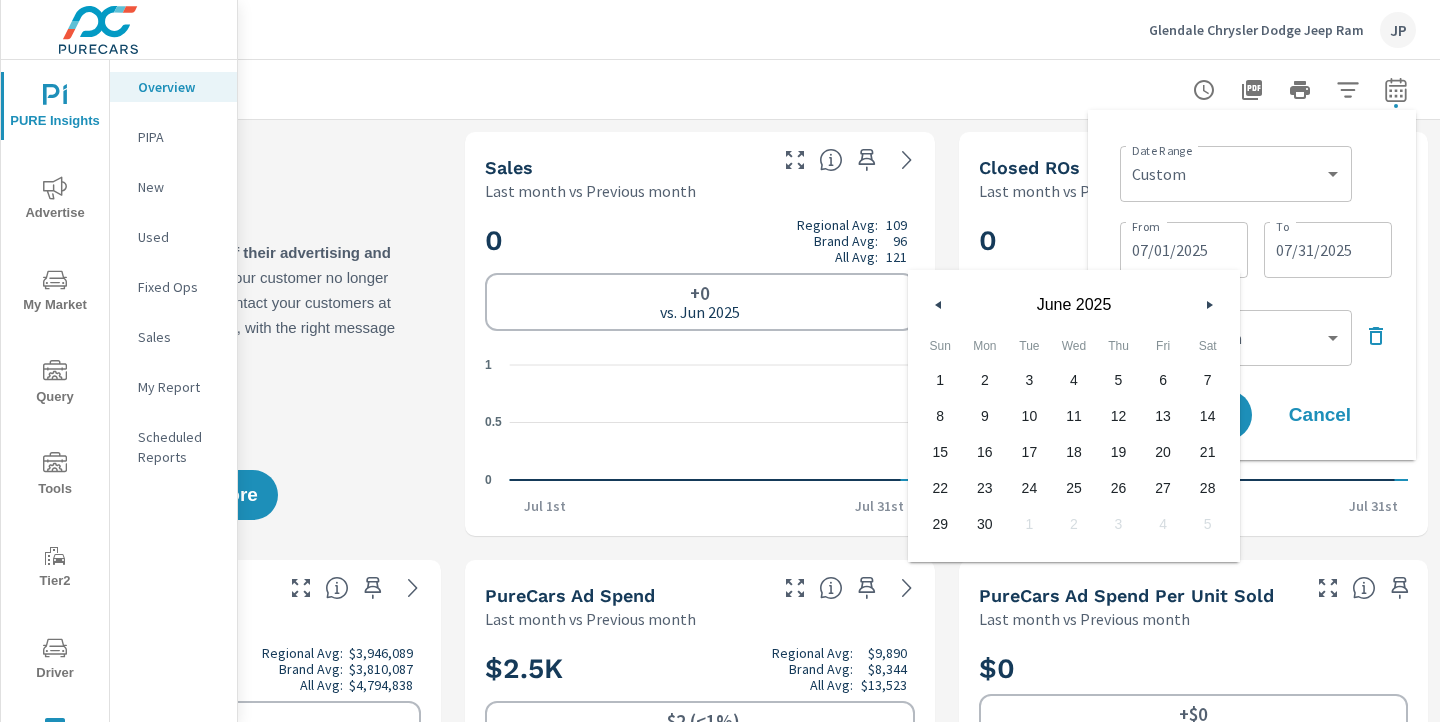 click on "1" at bounding box center (940, 380) 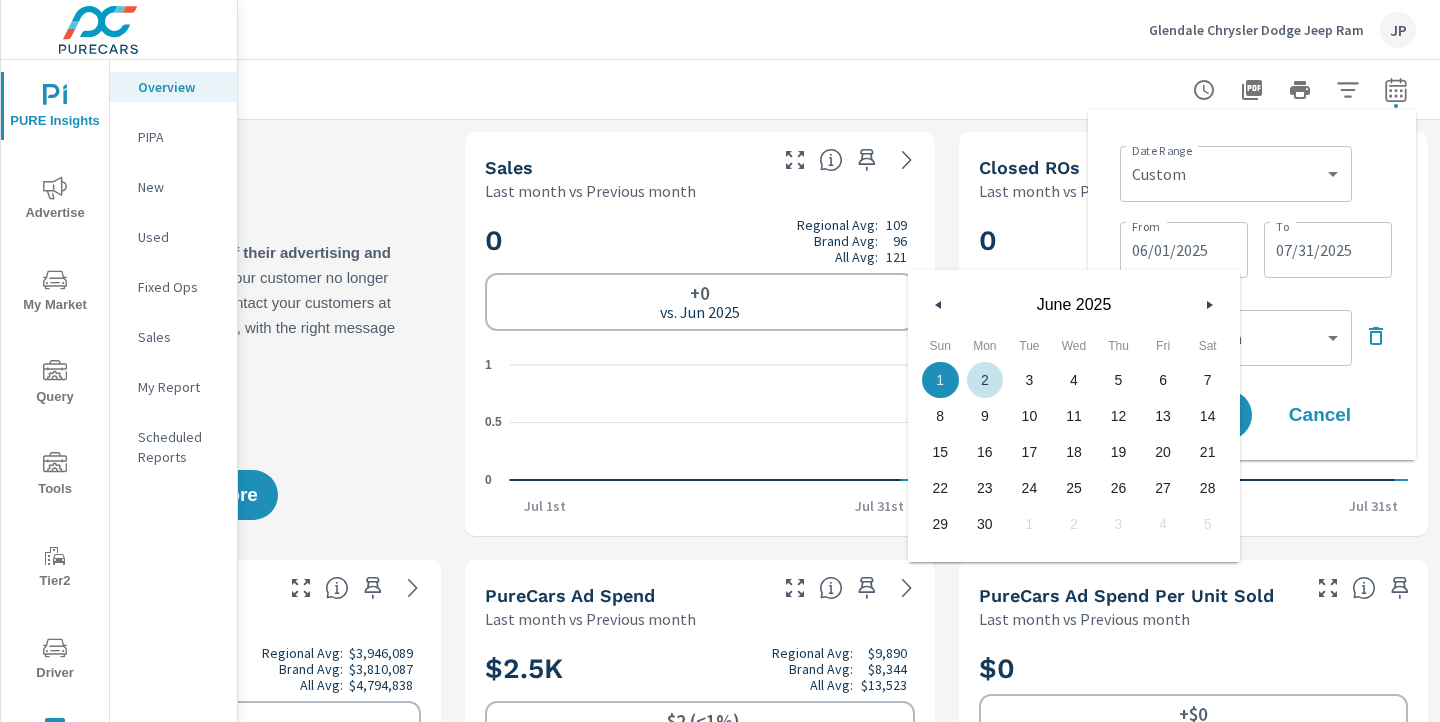 click on "Date Range Custom Yesterday Last week Last 7 days Last 14 days Last 30 days Last 45 days Last 60 days Last 90 days Last 180 days Last 365 days Month to date Last month Last 2 months Last 3 months Last 6 months Last 9 months Last 12 months Year to date Last year ​" at bounding box center [1256, 172] 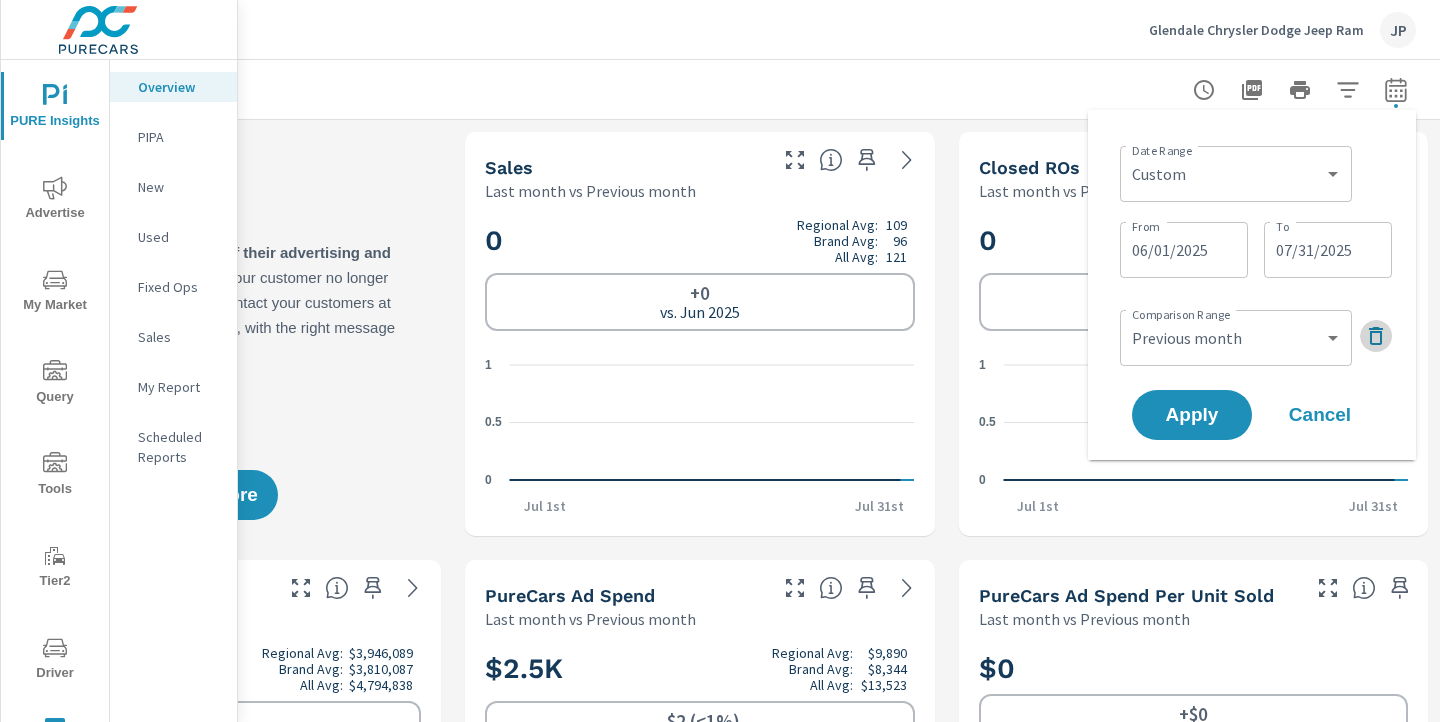 click 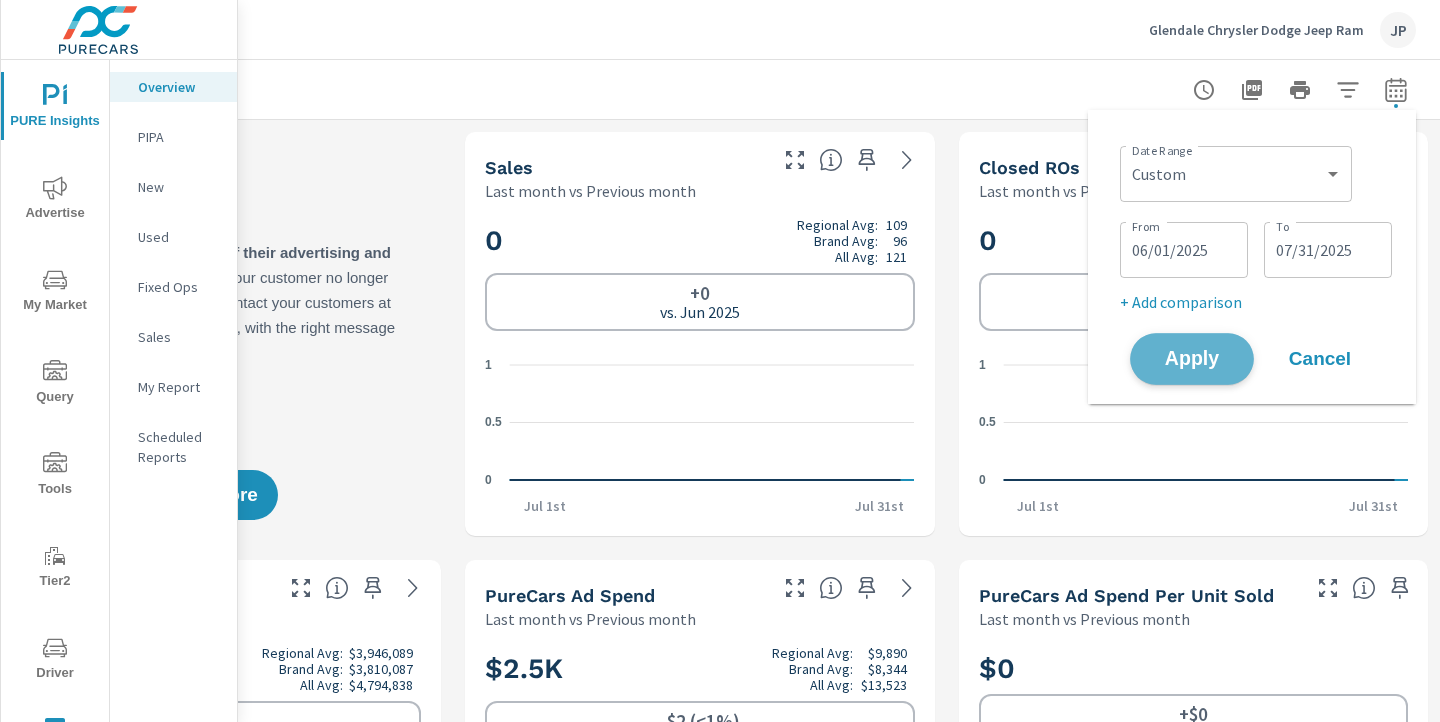 click on "Apply" at bounding box center [1192, 359] 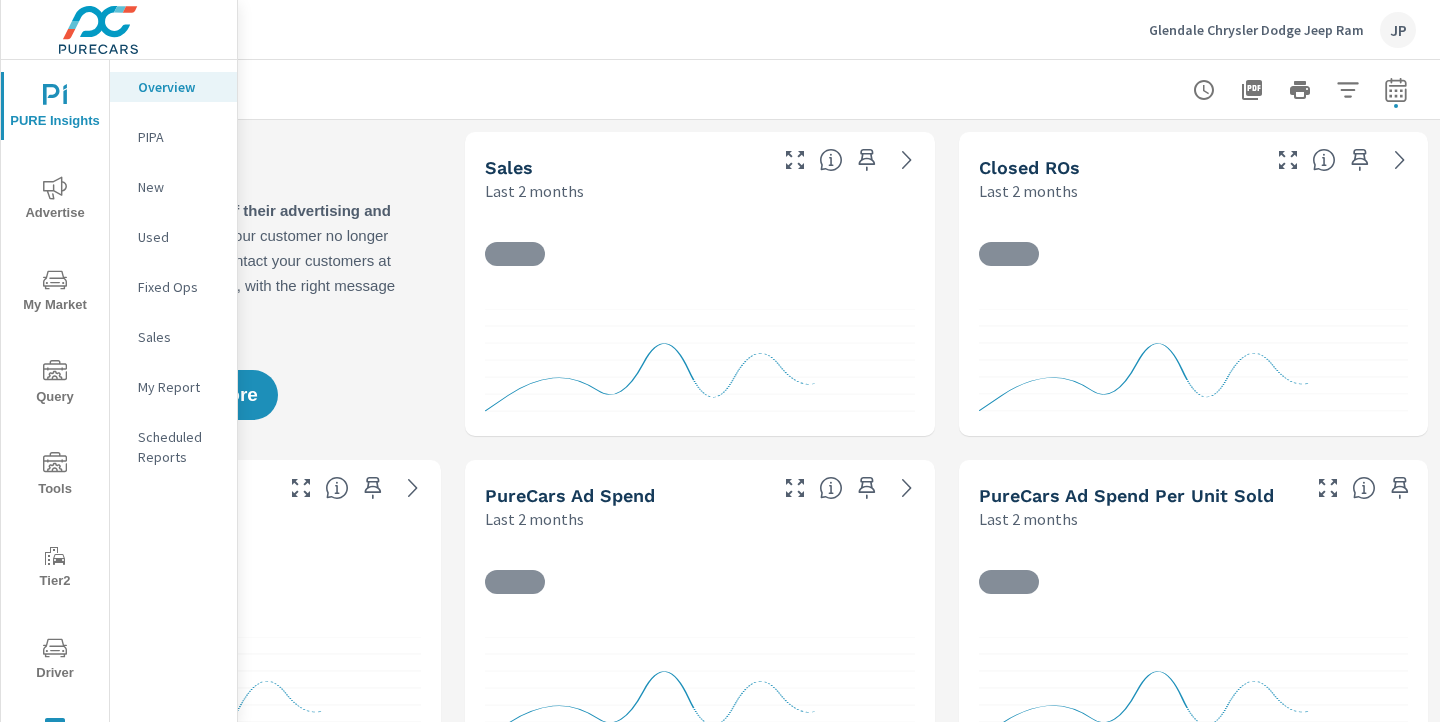 scroll, scrollTop: 1, scrollLeft: 0, axis: vertical 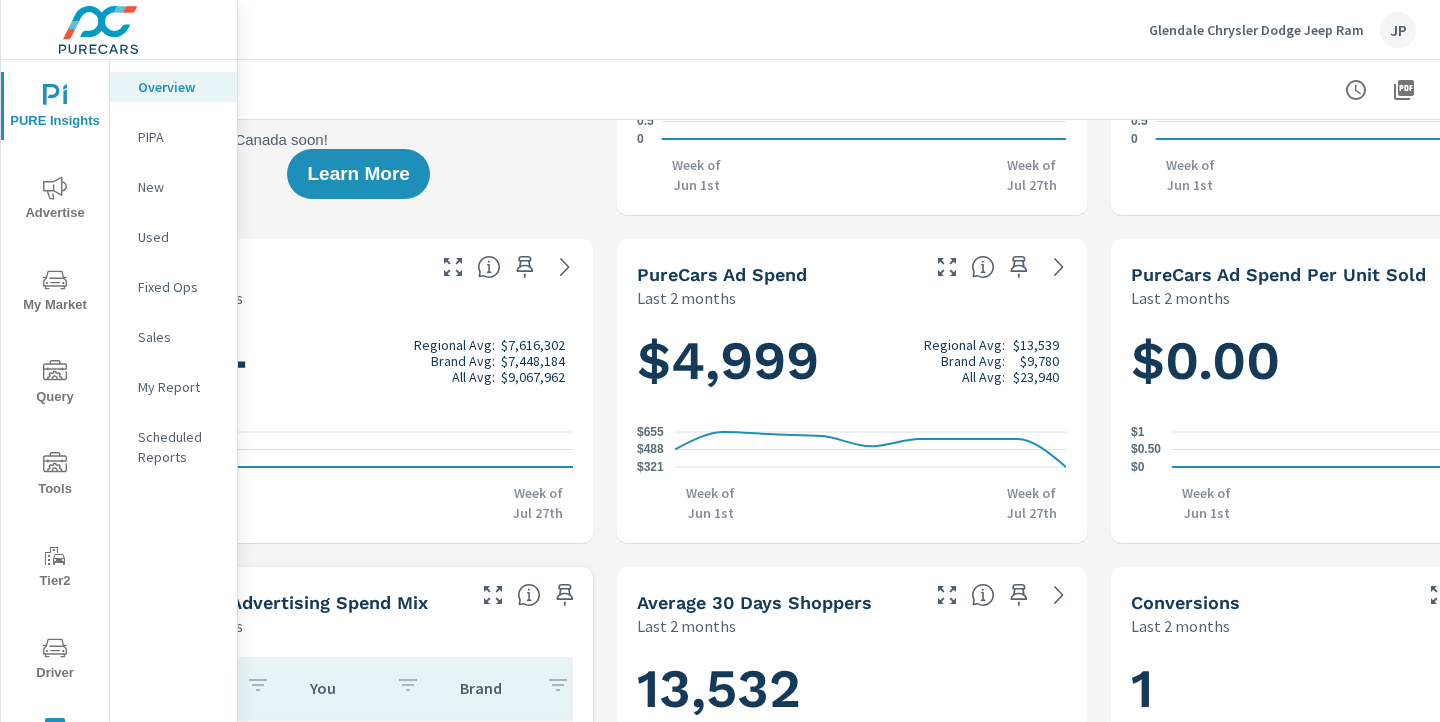 click on "$321    $488    $655" 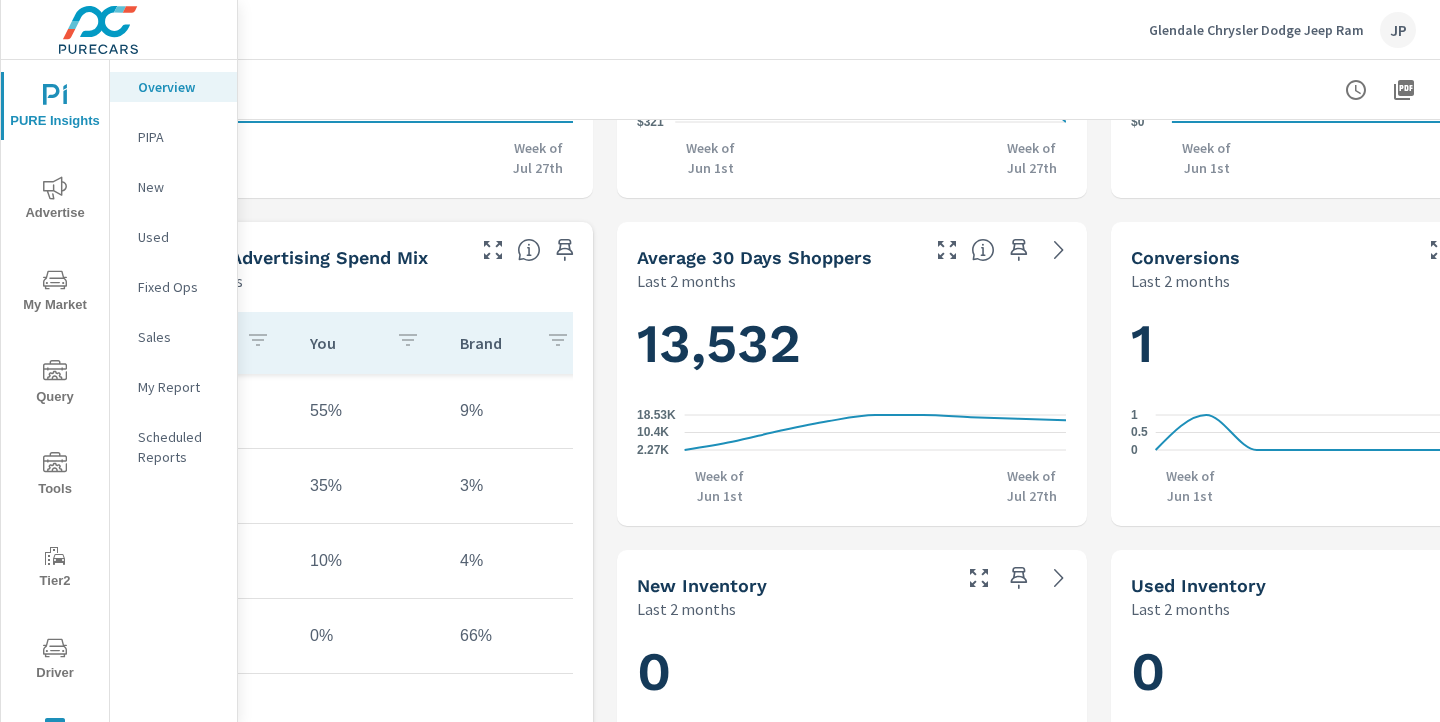 scroll, scrollTop: 565, scrollLeft: 126, axis: both 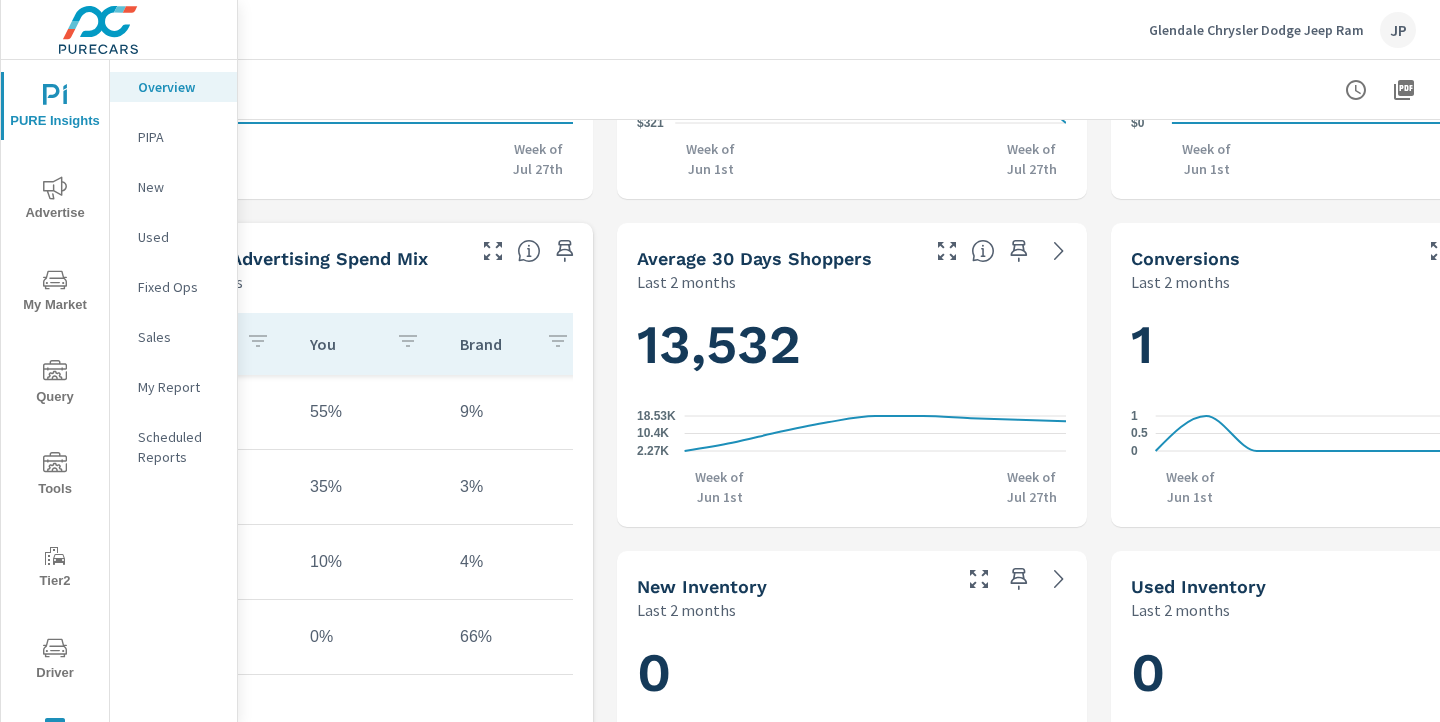 click 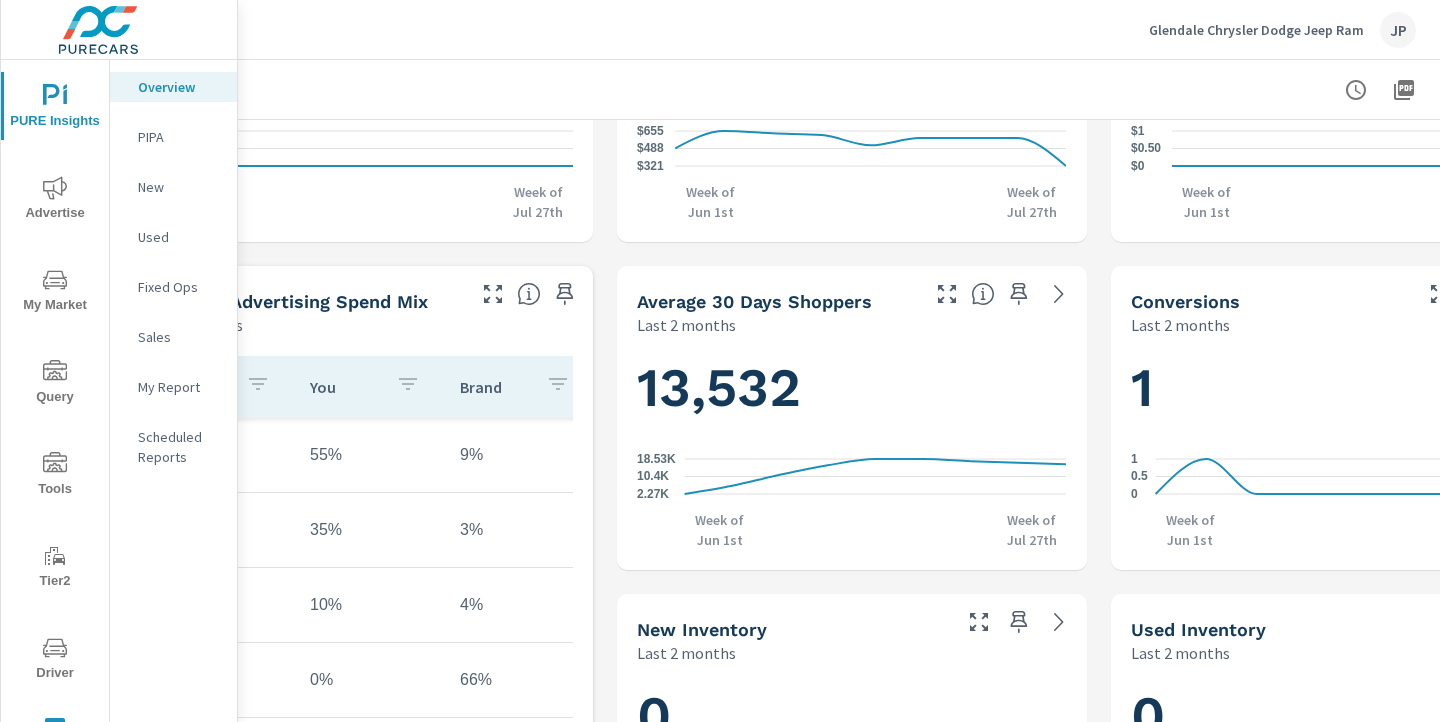 scroll, scrollTop: 549, scrollLeft: 126, axis: both 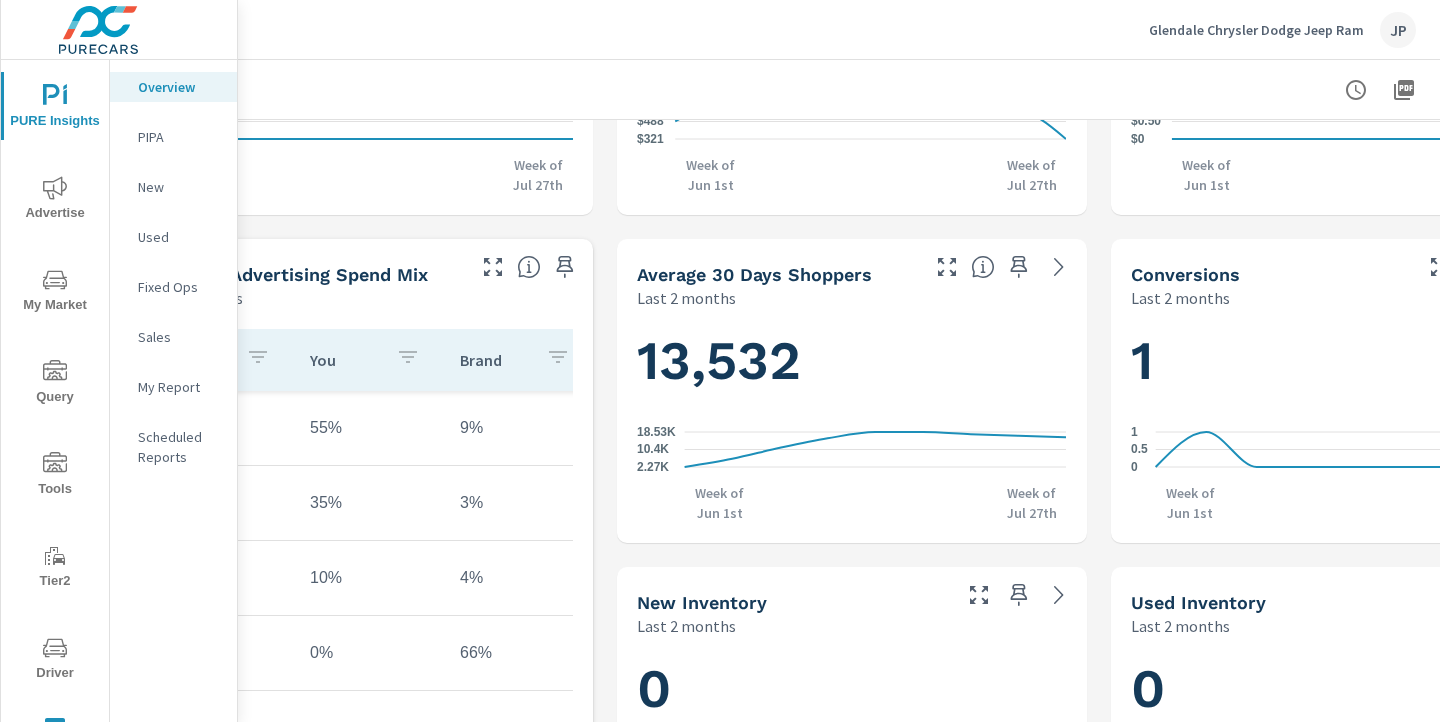 click on "Glendale Chrysler Dodge Jeep Ram JP" at bounding box center (839, 29) 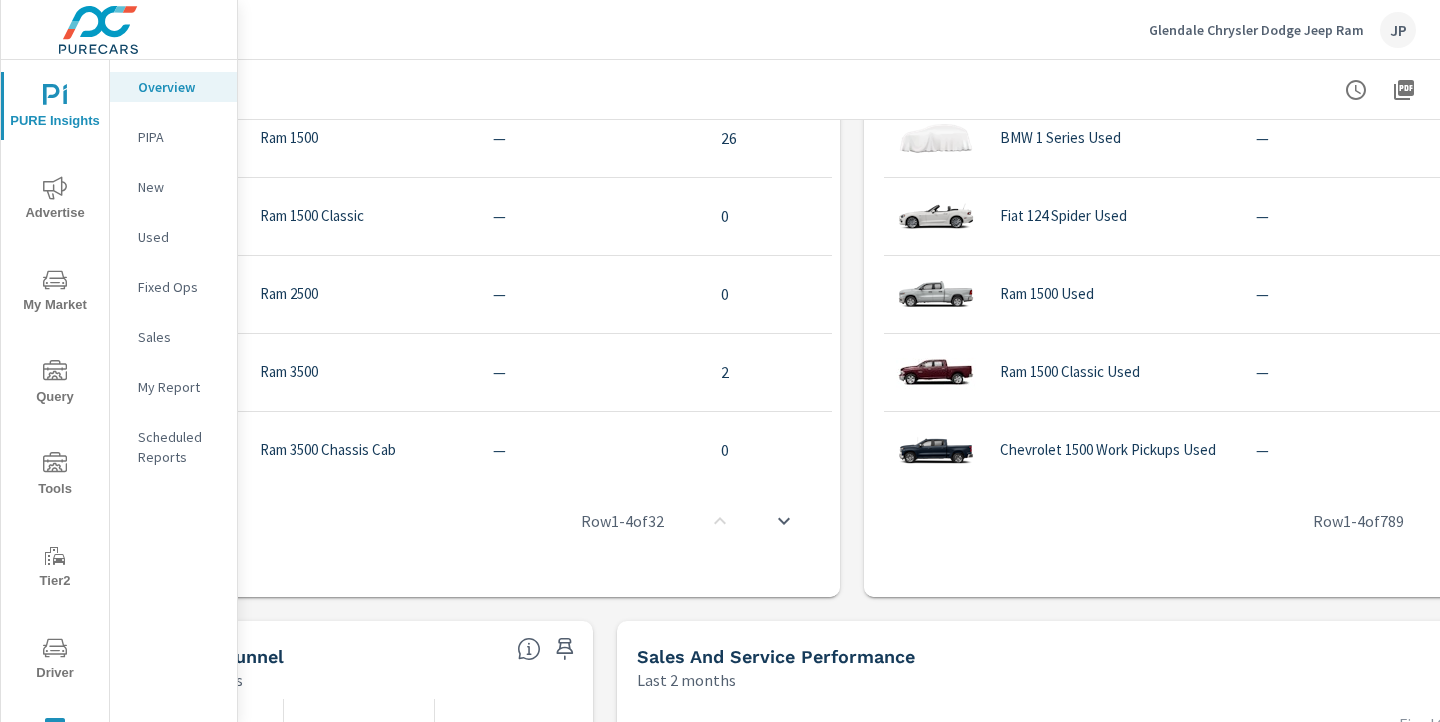 scroll, scrollTop: 1484, scrollLeft: 126, axis: both 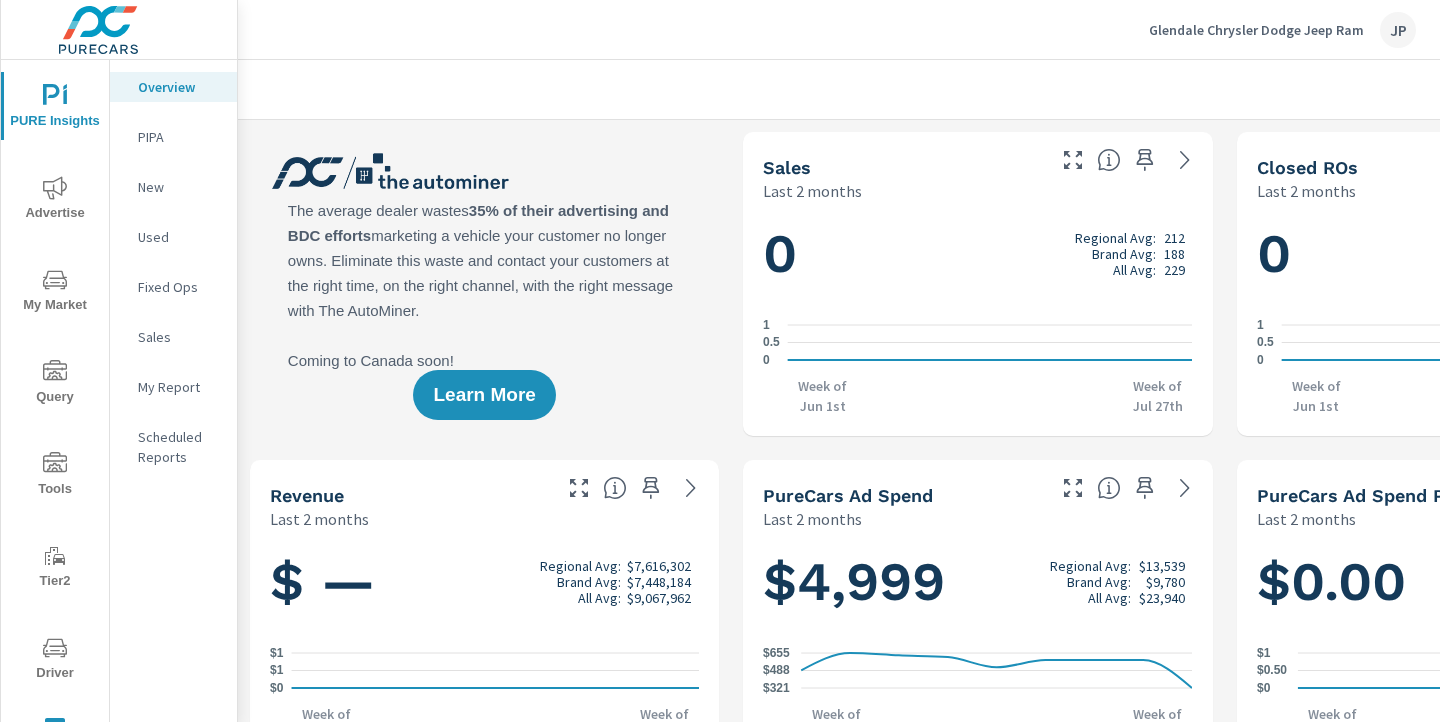 click 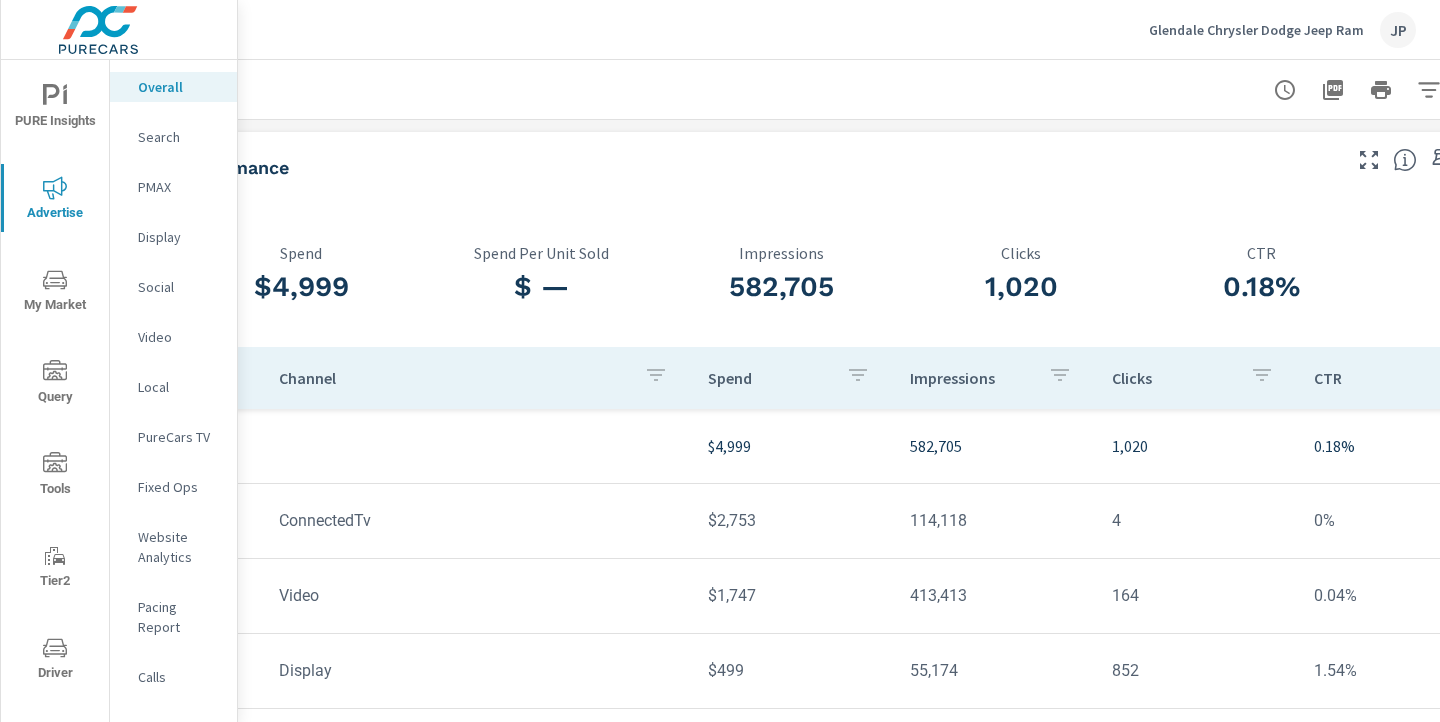 scroll, scrollTop: 0, scrollLeft: 278, axis: horizontal 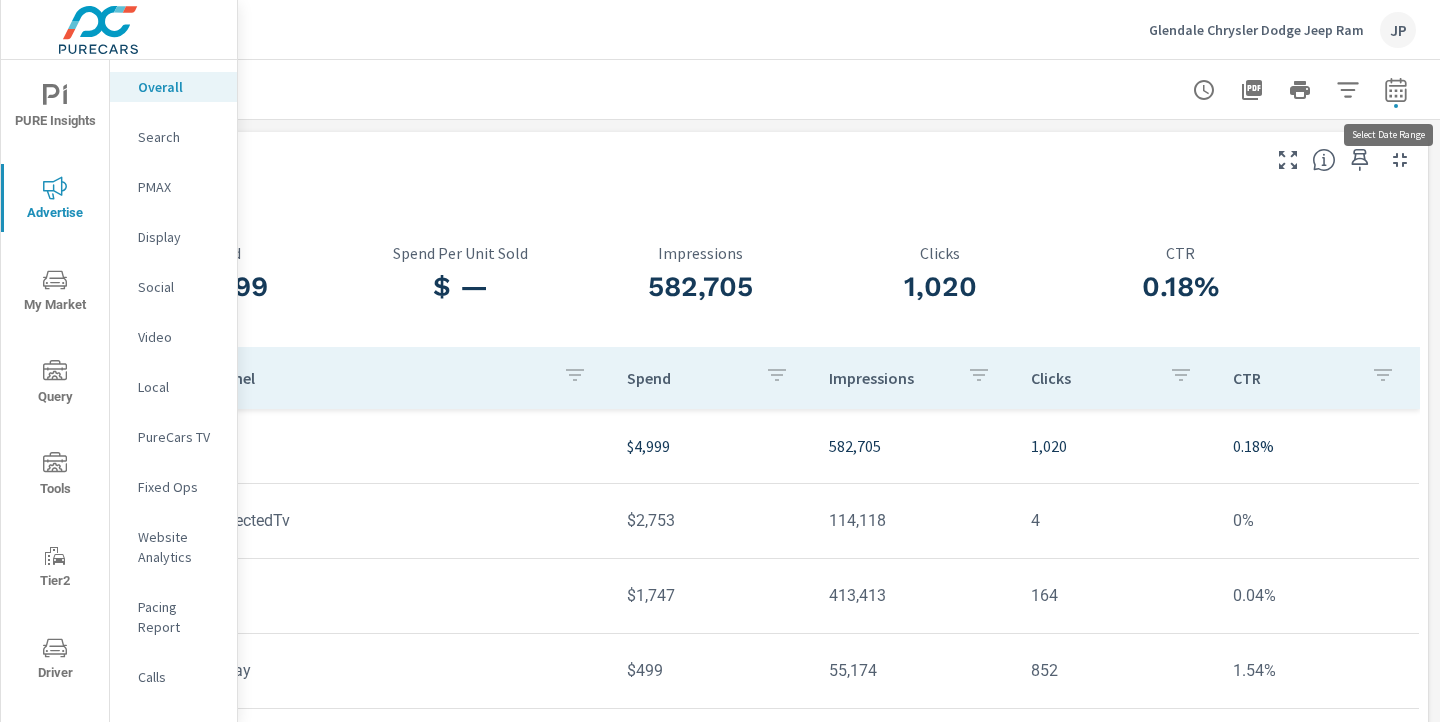 click at bounding box center (1396, 90) 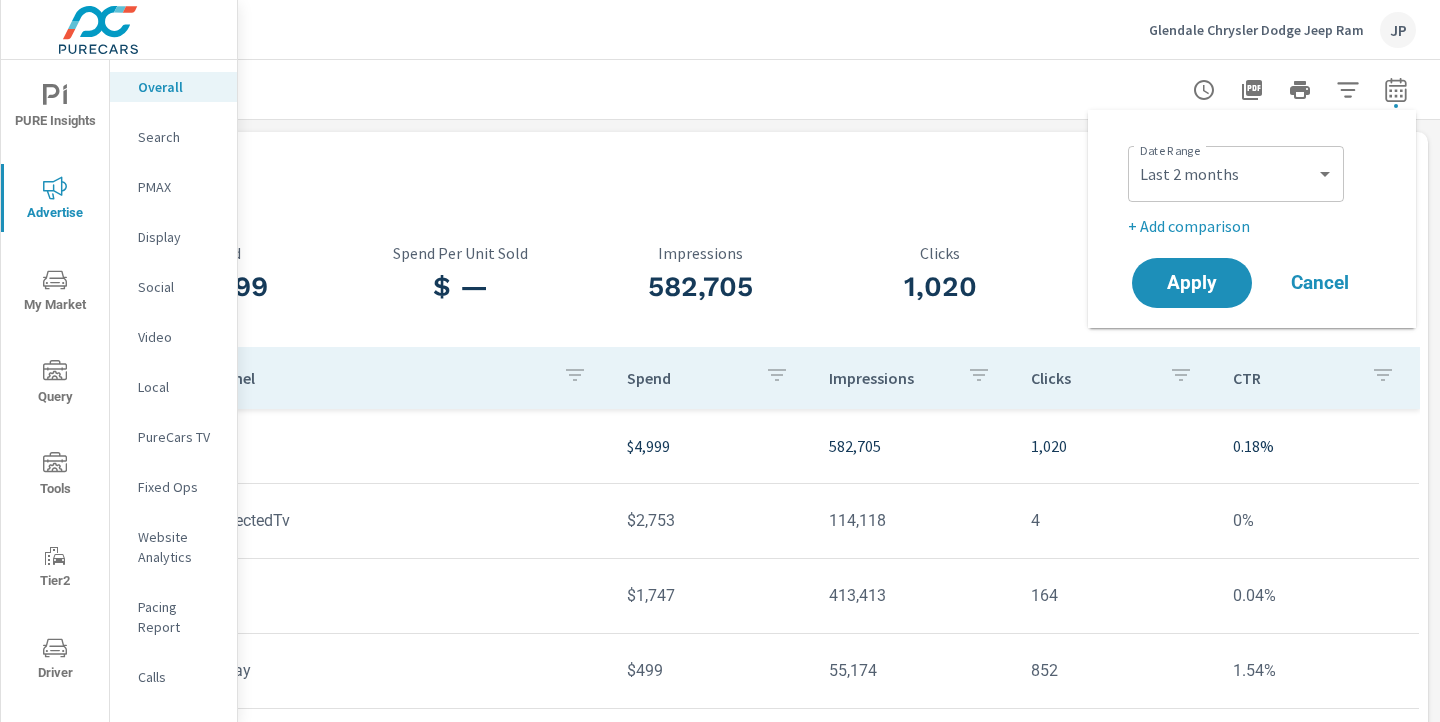 click on "Paid Media Performance Last 2 months $[PRICE] Spend $[PRICE] — Spend Per Unit Sold [NUMBER] Impressions [NUMBER] Clicks [PERCENT] CTR Channel Spend Impressions Clicks CTR $[PRICE] [NUMBER] [NUMBER] [PERCENT] NaN ConnectedTv $[PRICE] [NUMBER] [NUMBER] [PERCENT] NaN Video $[PRICE] [NUMBER] [NUMBER] [PERCENT] NaN Display $[PRICE] [NUMBER] [NUMBER] [PERCENT] Performance Overview By Postal Code Last 2 months ← Move left → Move right ↑ Move up ↓ Move down + Zoom in - Zoom out Home Jump left by [PERCENT] End Jump right by [PERCENT] Page Up Jump up by [PERCENT] Page Down Jump down by [PERCENT] Keyboard shortcuts Map Data Map data ©[YEAR] Google Map data ©[YEAR] Google [NUMBER] km  Click to toggle between metric and imperial units Terms Report a map error Most ( $[PRICE] ) Least ( $[PRICE] ) Spend [NUMBER] ​ Reporting Metrics & Data Last 2 months $[PRICE]    $[PRICE]    $[PRICE]    $[PRICE]    Week of [MONTH] [DAY]st Week of [MONTH] [DAY]th Week of [MONTH] [DAY]th Week of [MONTH] [DAY]th Week of [MONTH] [DAY]th Week of [MONTH] [DAY]th Week of [MONTH] [DAY]th Week of [MONTH] [DAY]th Week of [MONTH] [DAY]th Spend Amount Spend Amount ​ vs Add Comparison ​ View as Bars Lines — —" at bounding box center [700, 1514] 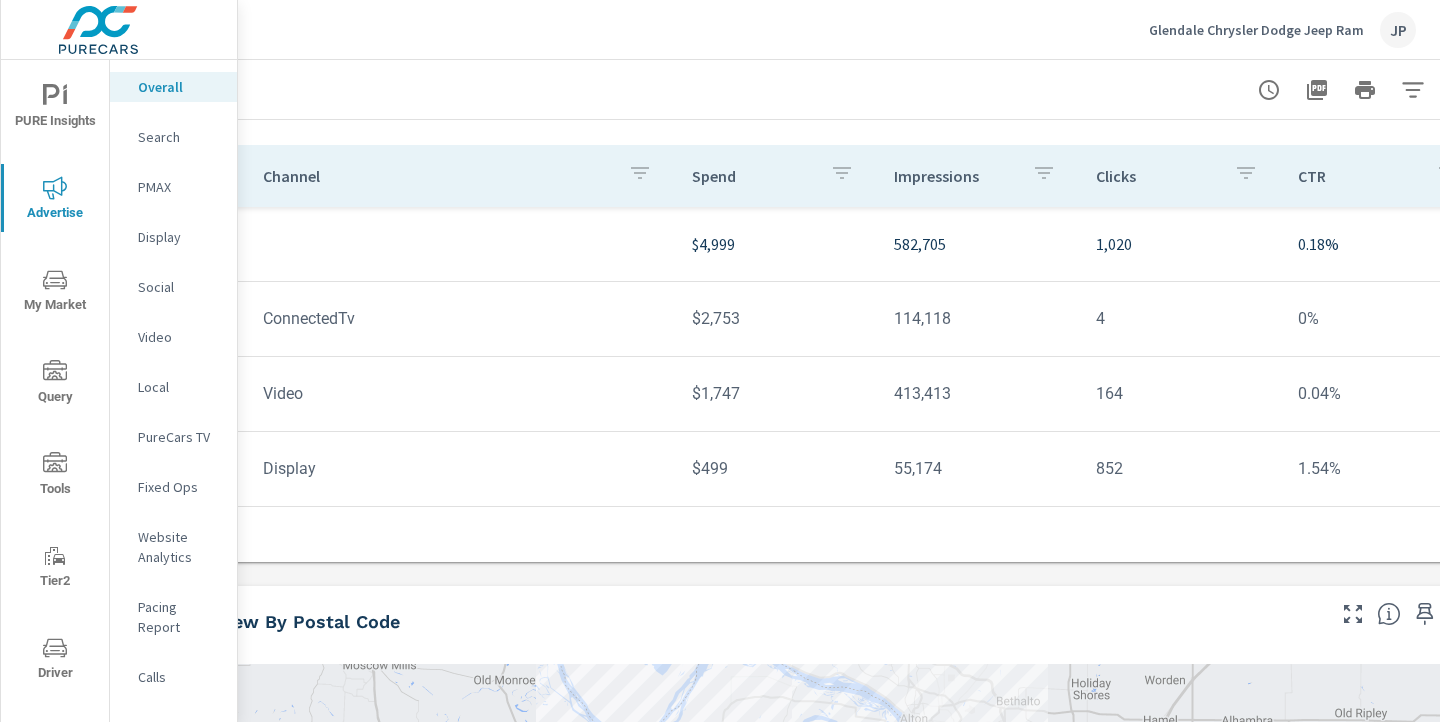 scroll, scrollTop: 204, scrollLeft: 213, axis: both 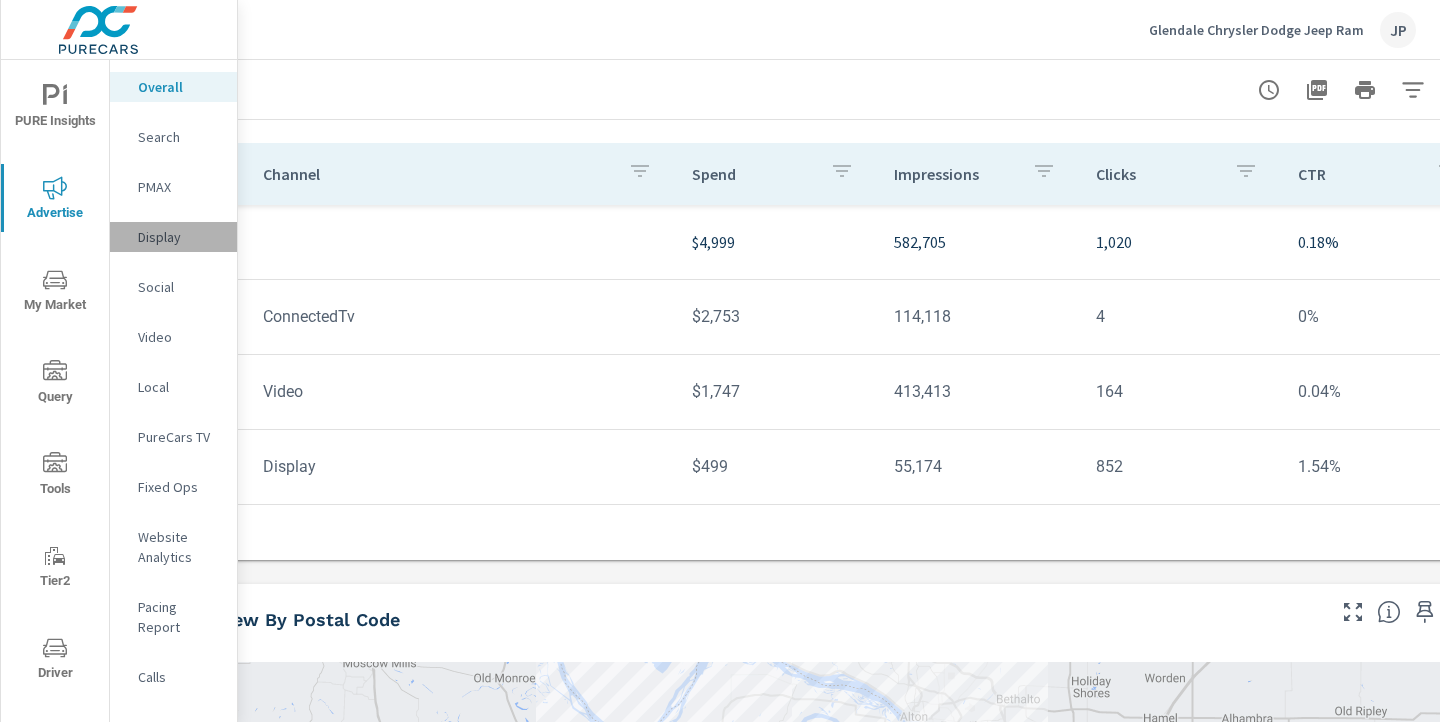 click on "Display" at bounding box center (179, 237) 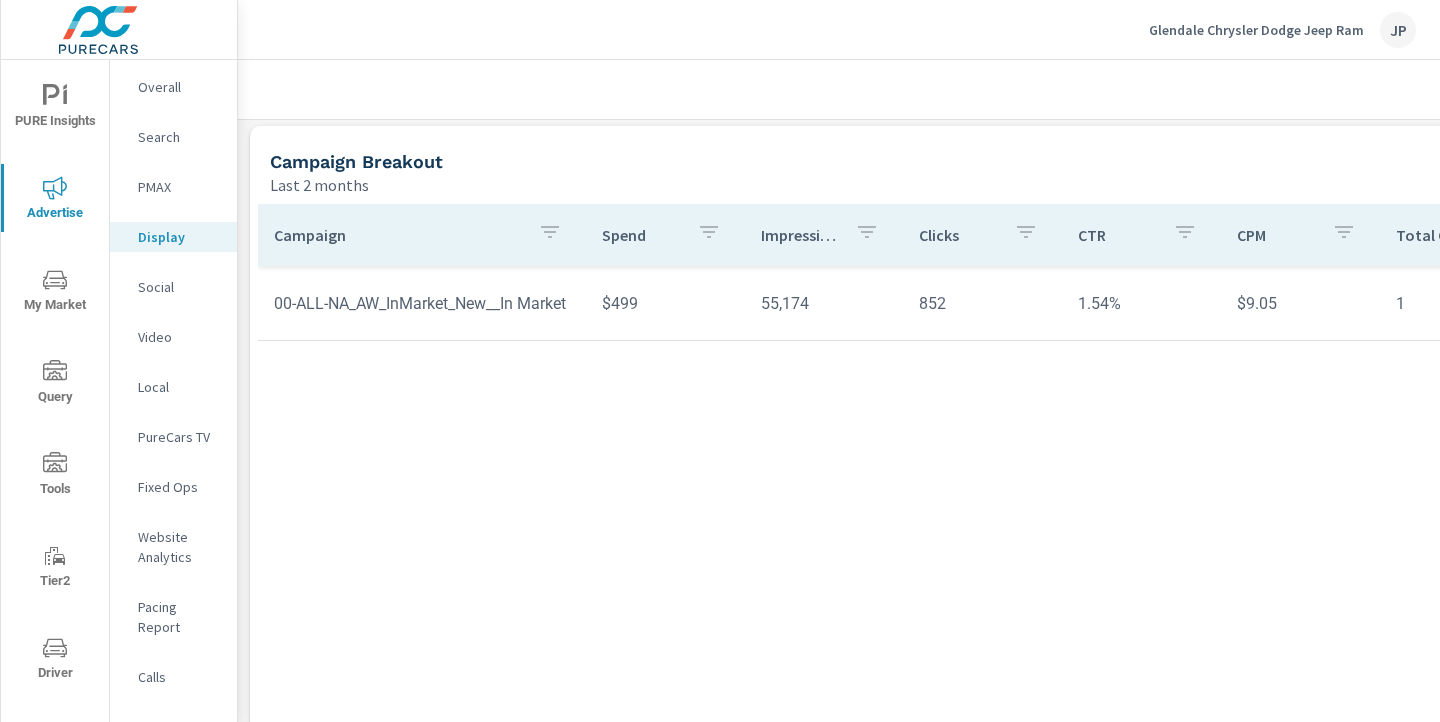 scroll, scrollTop: 664, scrollLeft: 0, axis: vertical 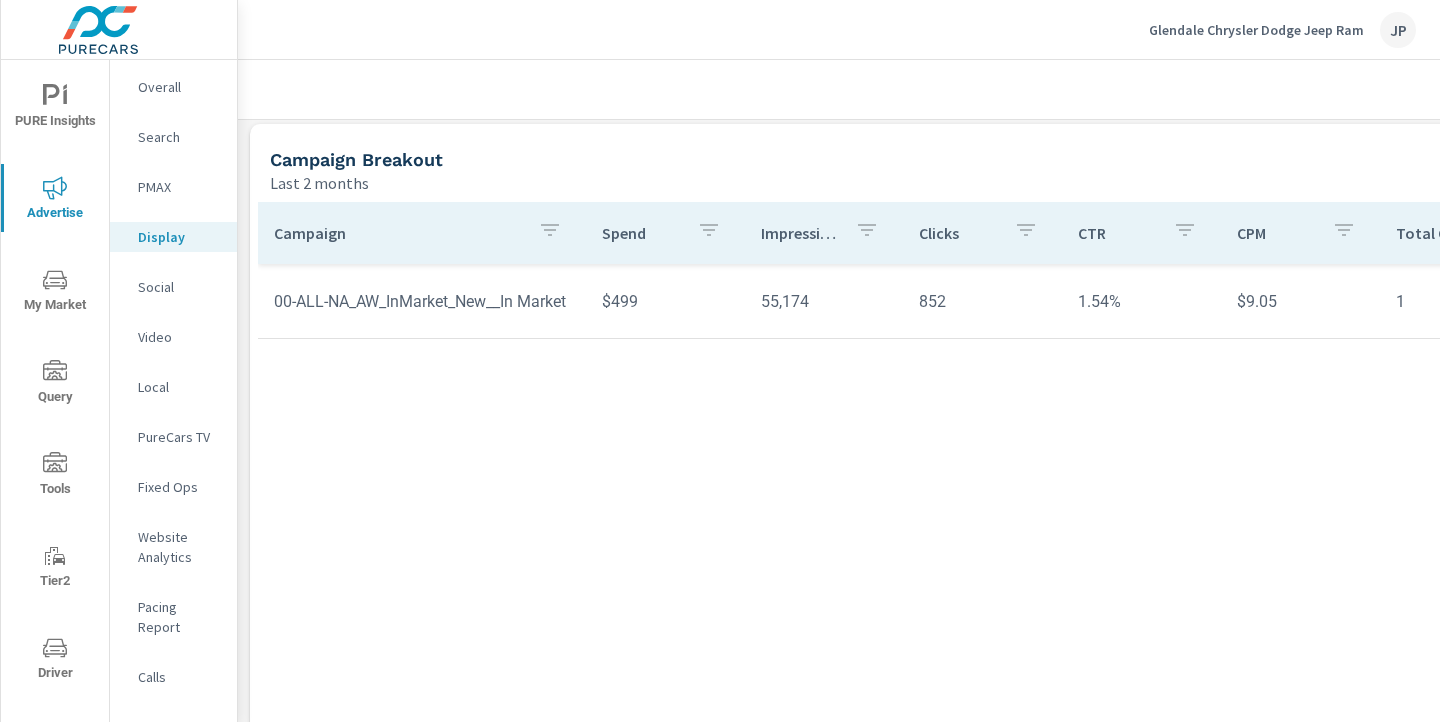 click on "Video" at bounding box center [179, 337] 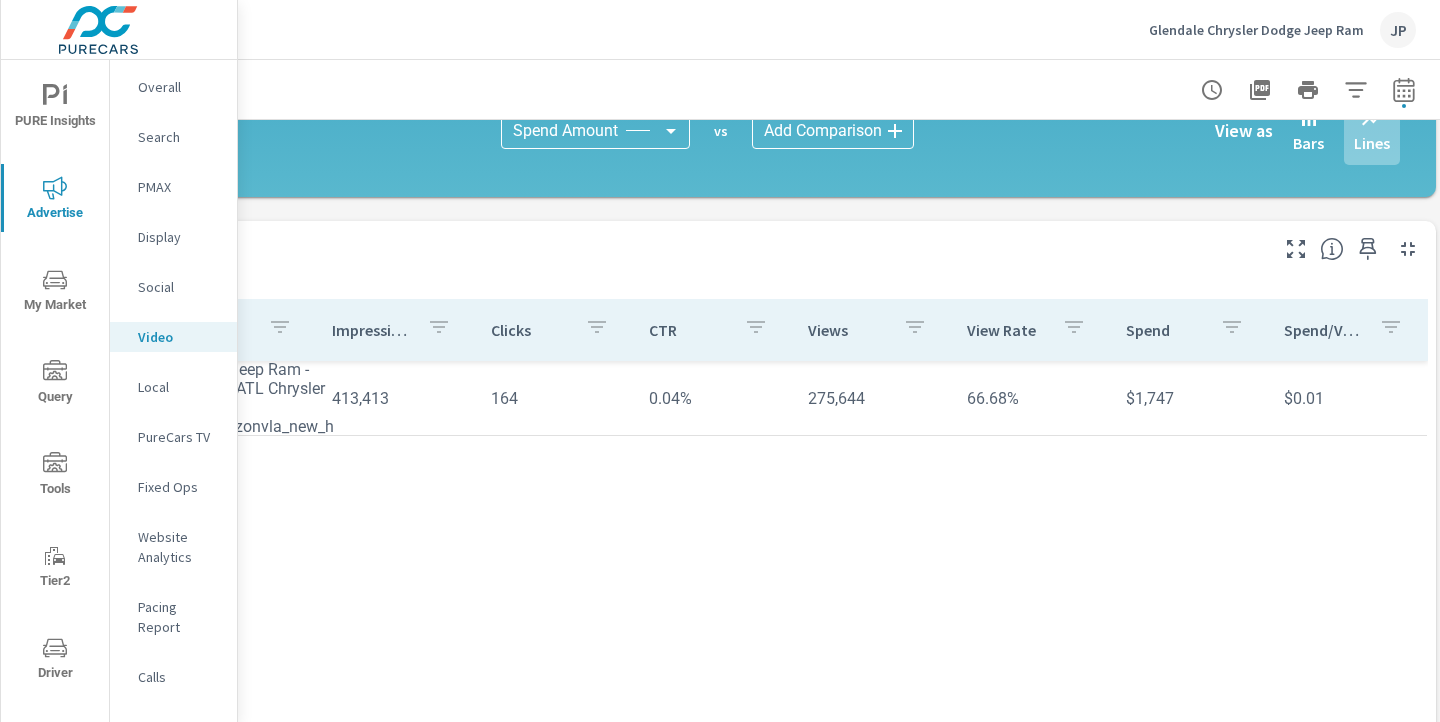 scroll, scrollTop: 567, scrollLeft: 278, axis: both 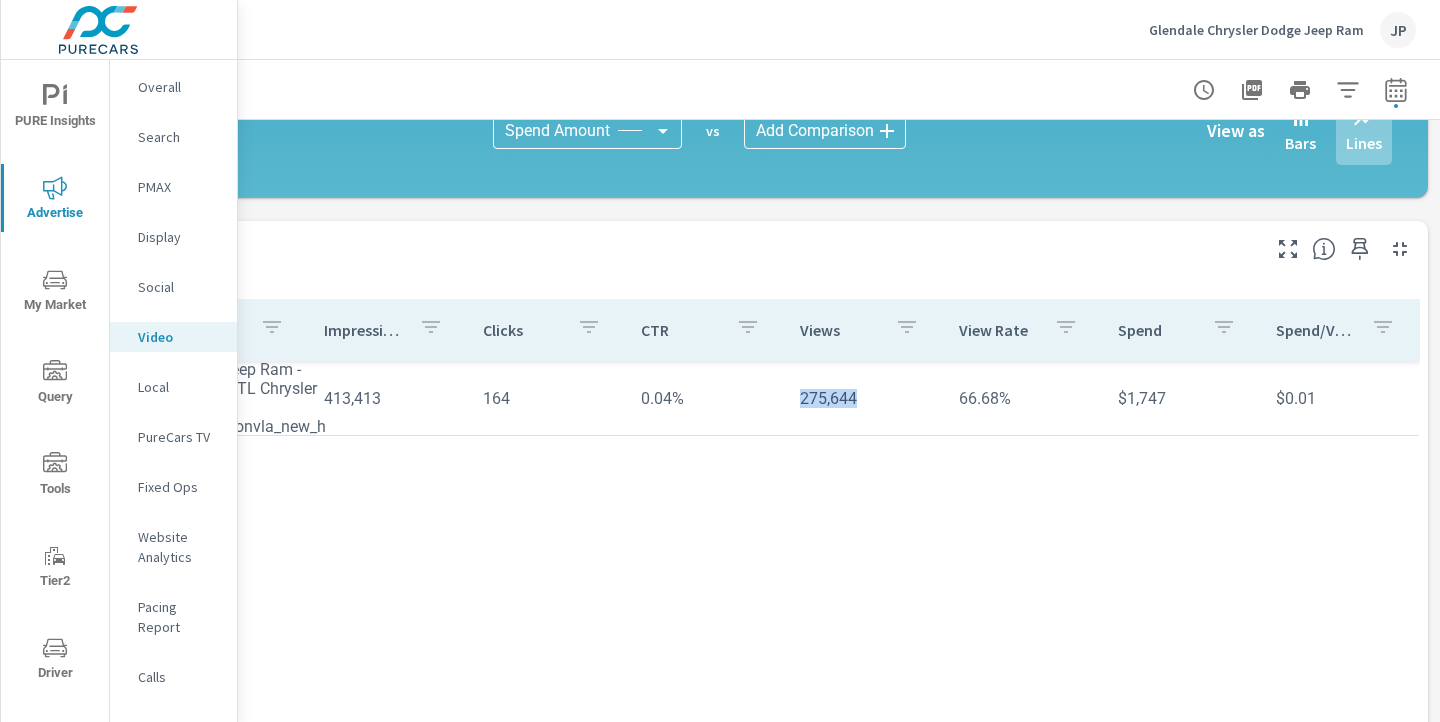 drag, startPoint x: 863, startPoint y: 395, endPoint x: 795, endPoint y: 403, distance: 68.46897 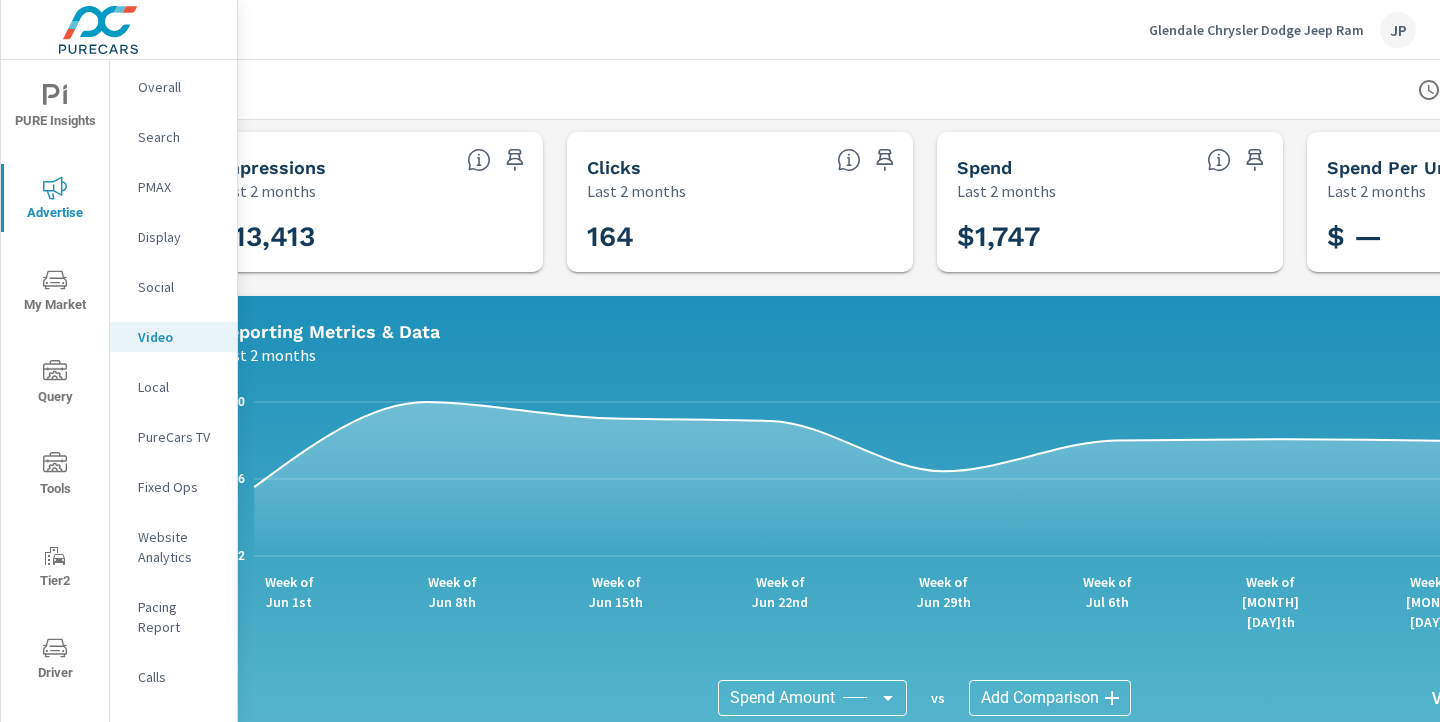 scroll, scrollTop: 0, scrollLeft: 0, axis: both 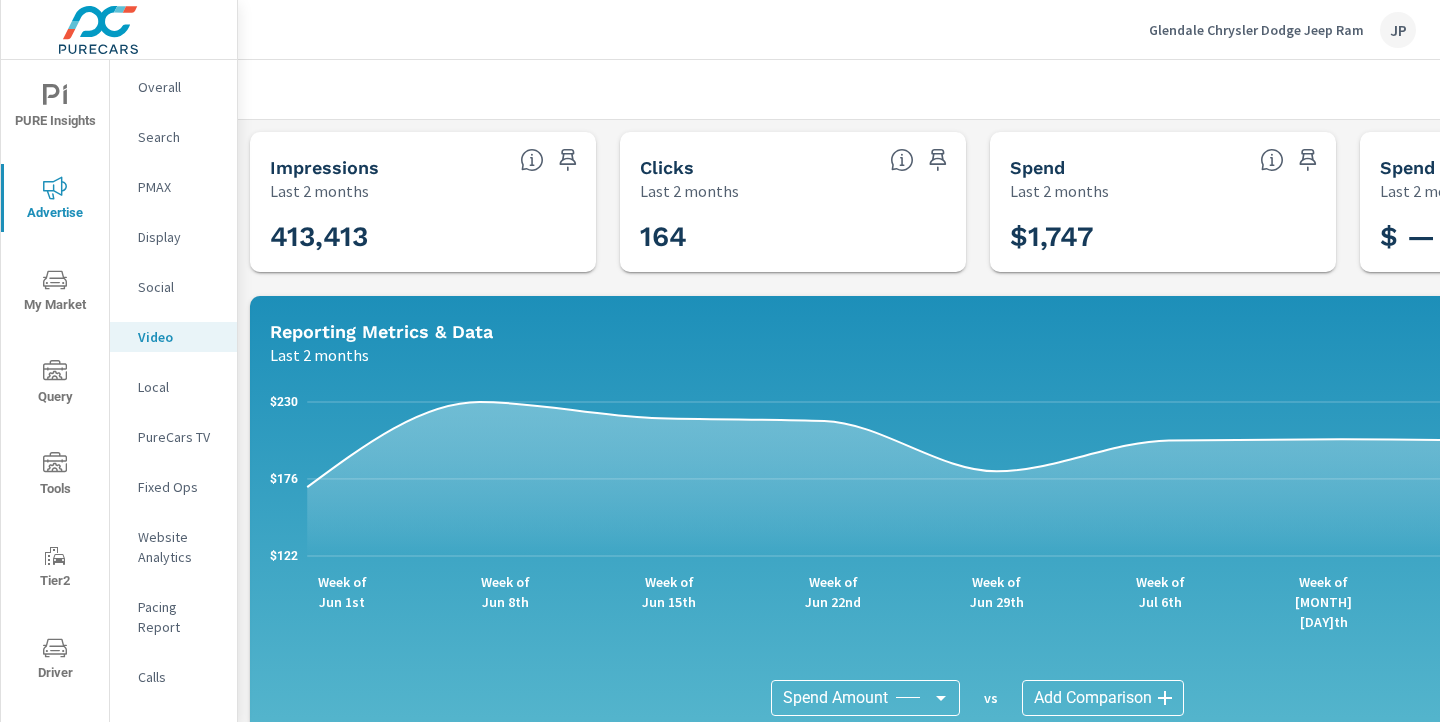click on "PureCars TV" at bounding box center (179, 437) 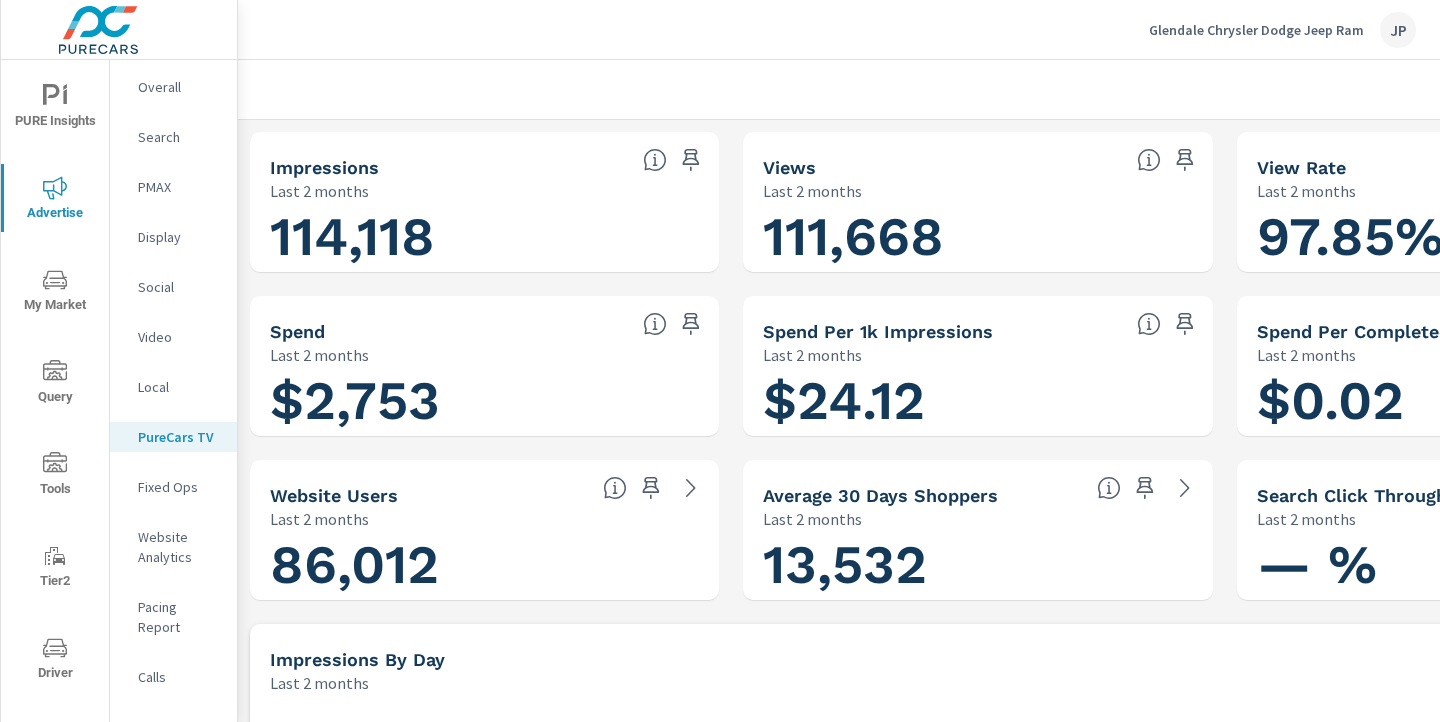 scroll, scrollTop: 1, scrollLeft: 0, axis: vertical 